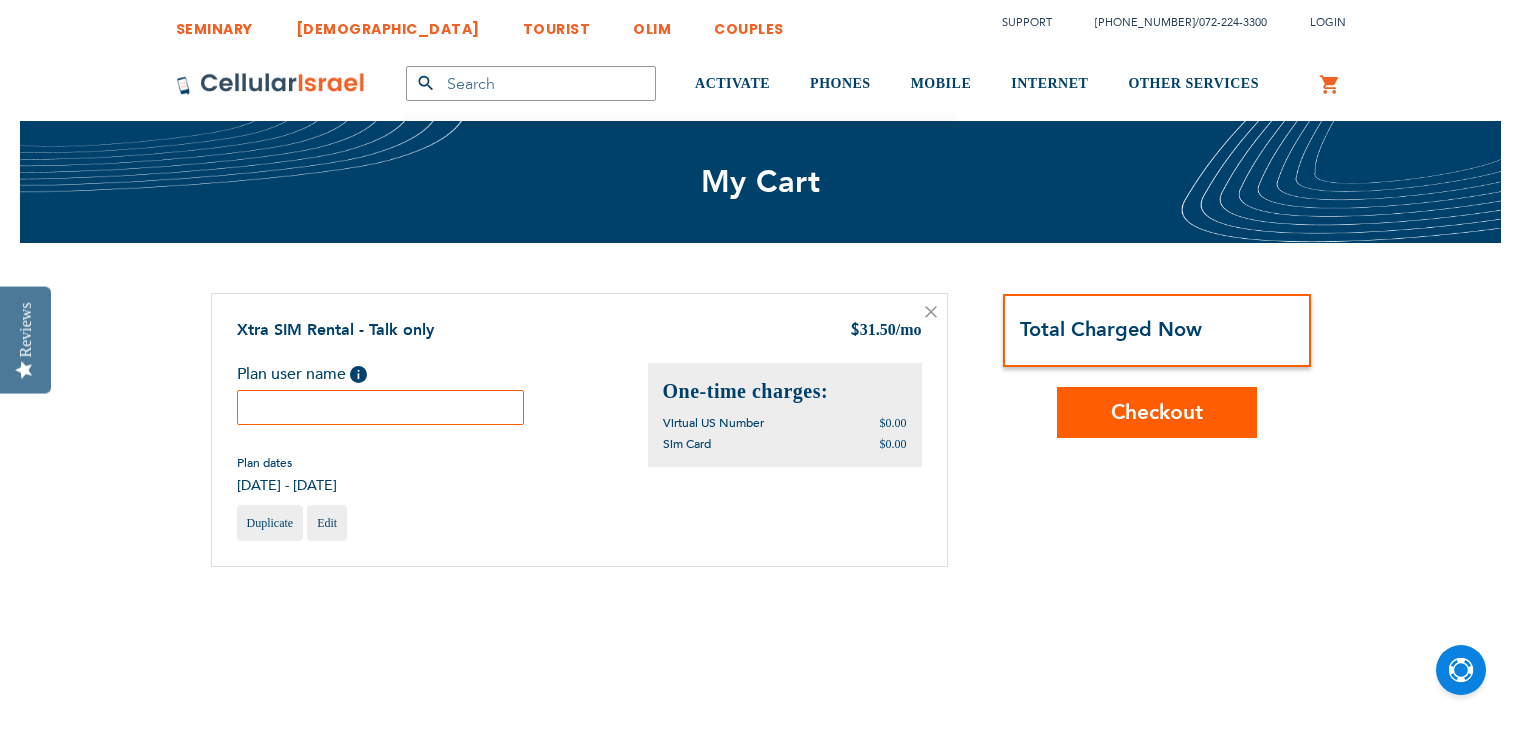 scroll, scrollTop: 0, scrollLeft: 0, axis: both 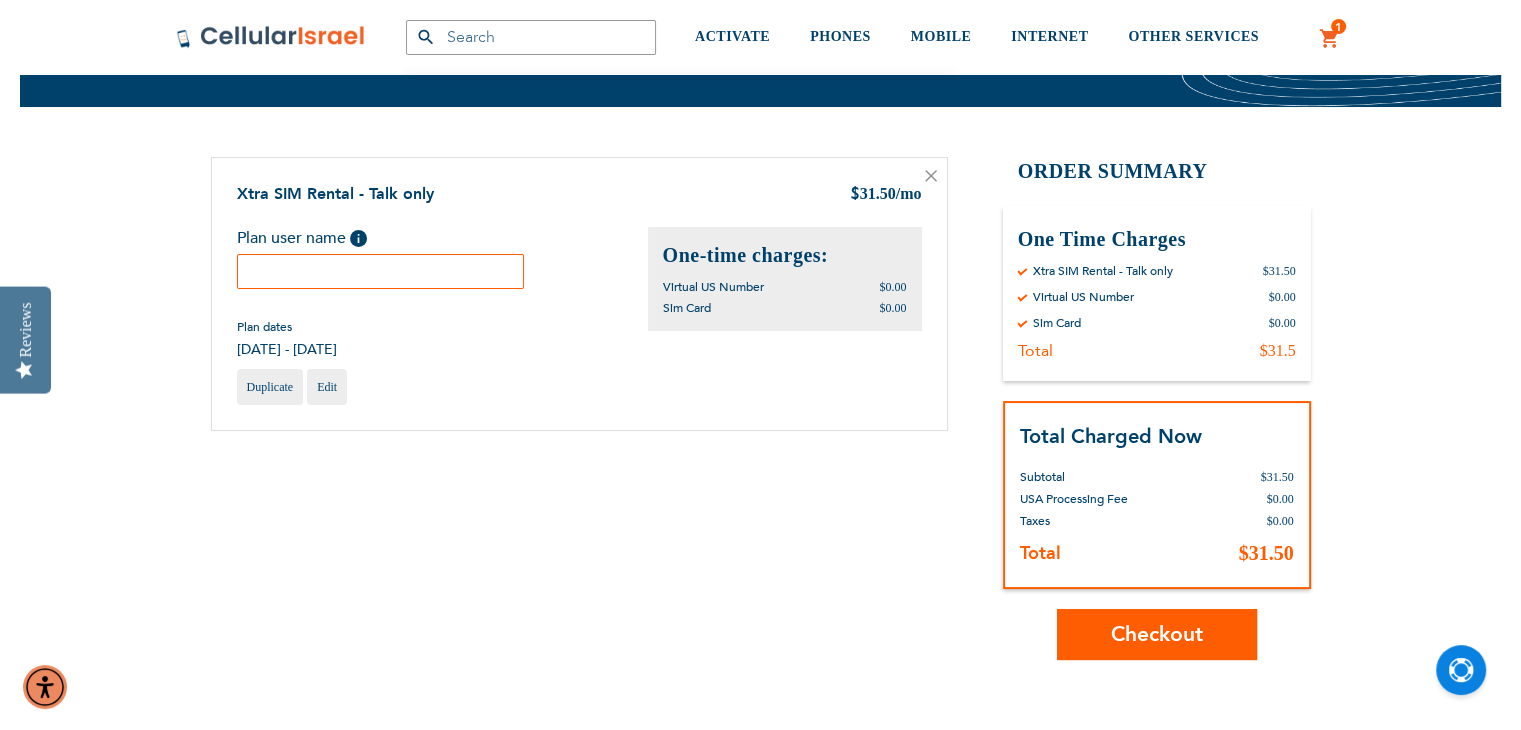 click at bounding box center (381, 271) 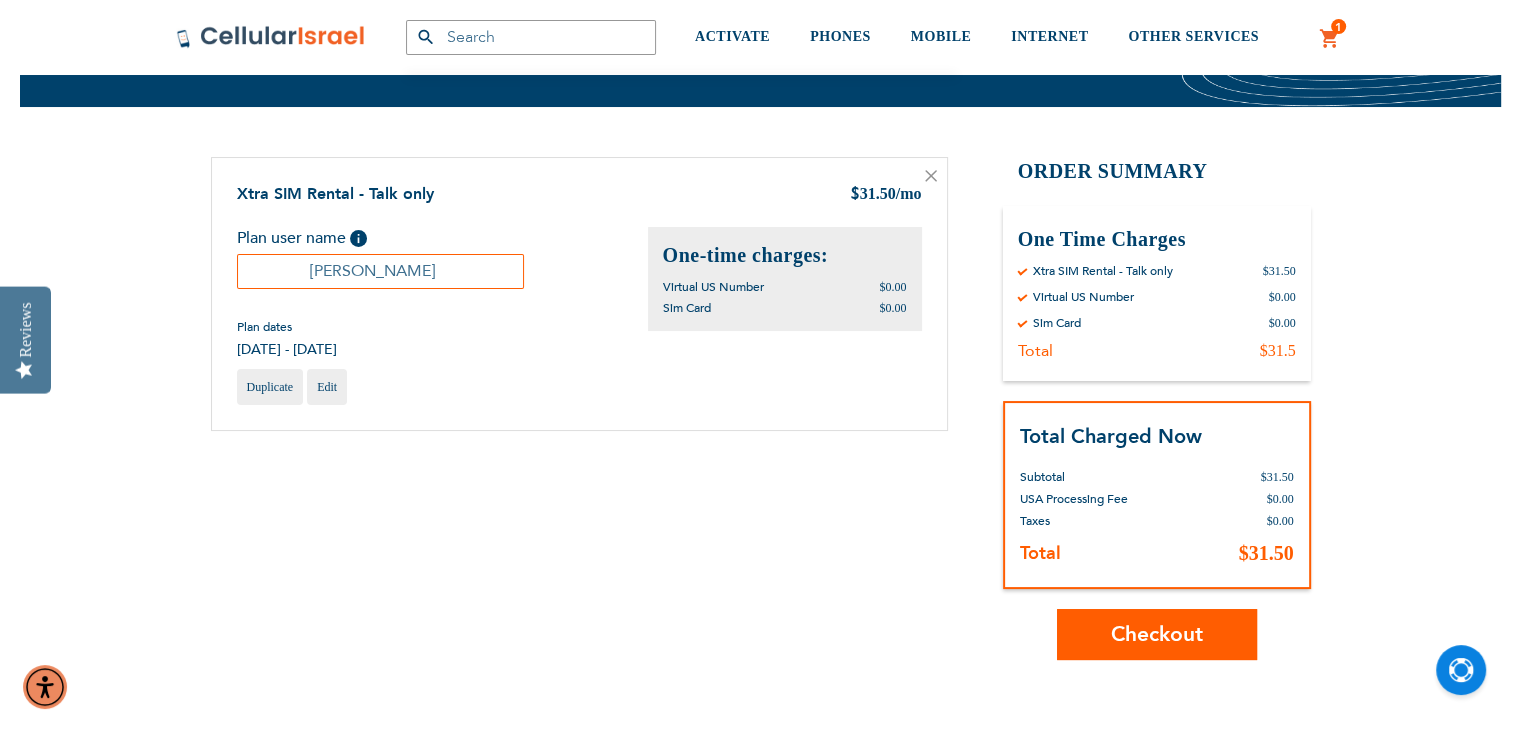 type on "[PERSON_NAME]" 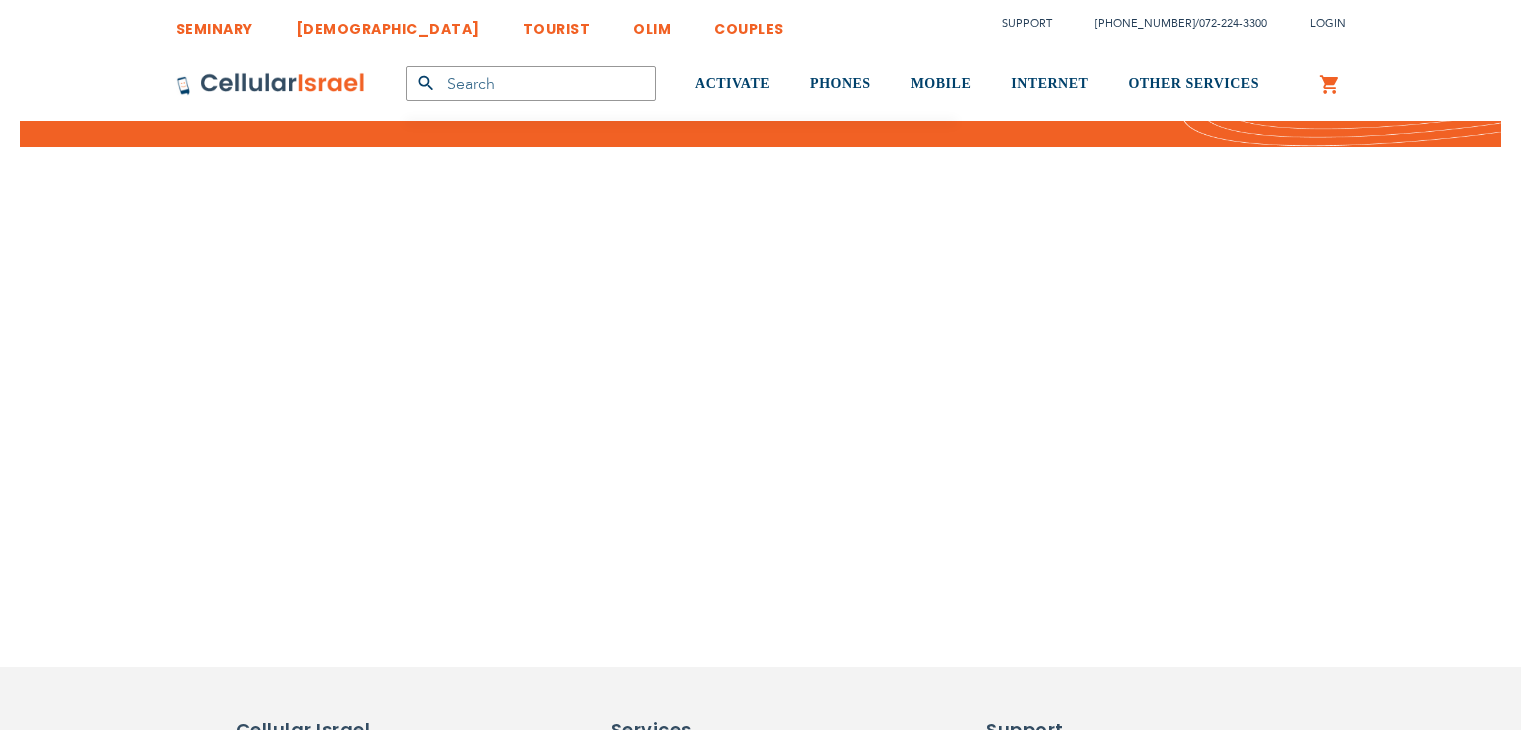 scroll, scrollTop: 0, scrollLeft: 0, axis: both 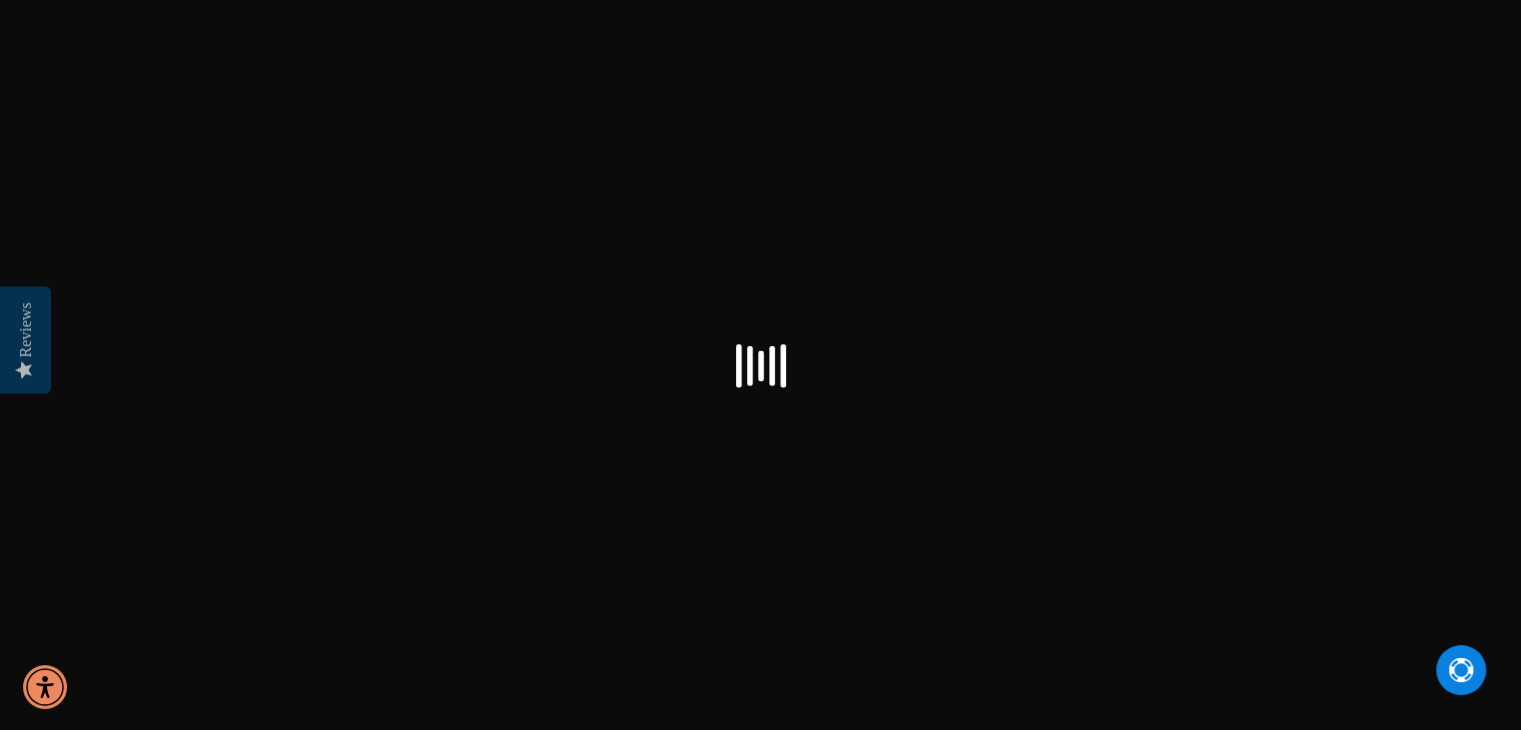 select on "US" 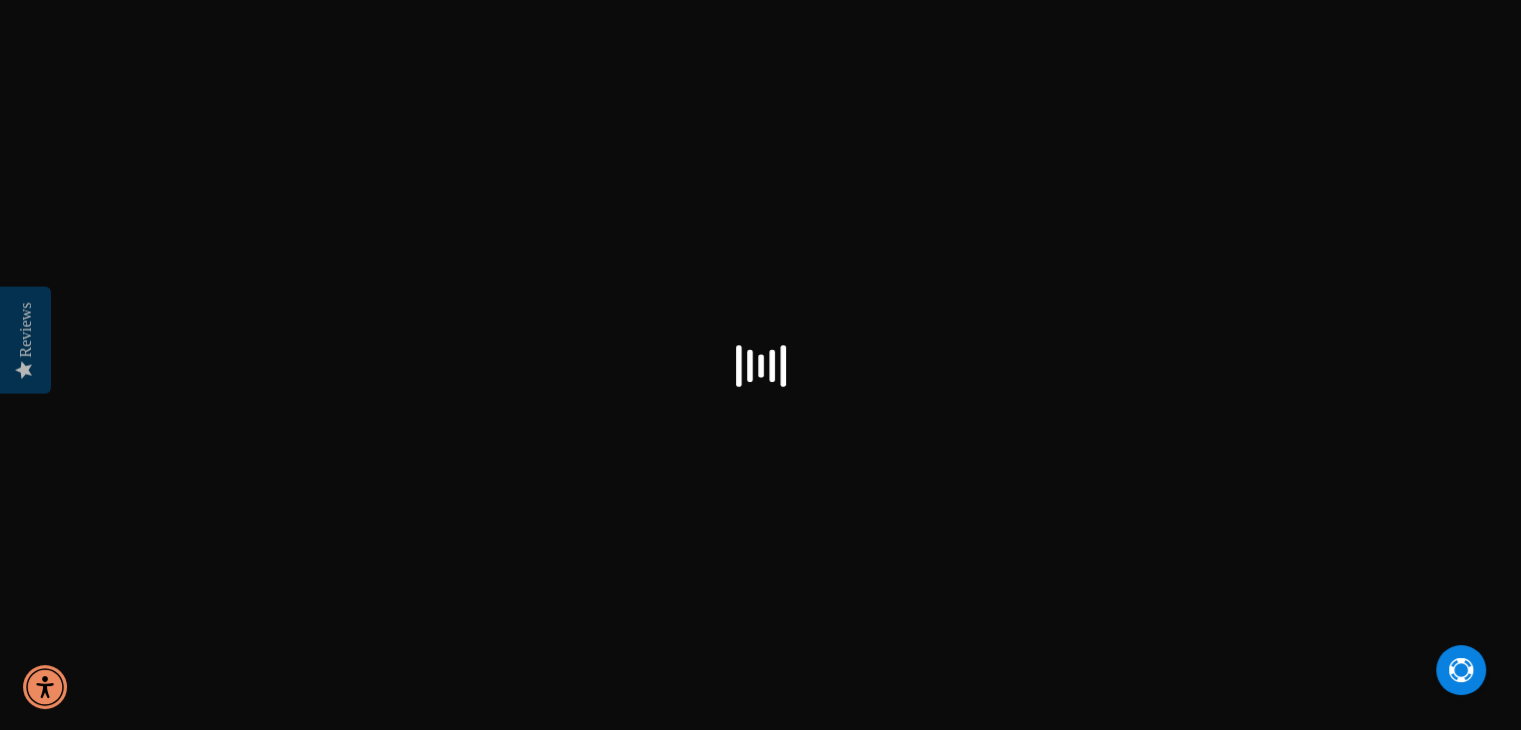 checkbox on "true" 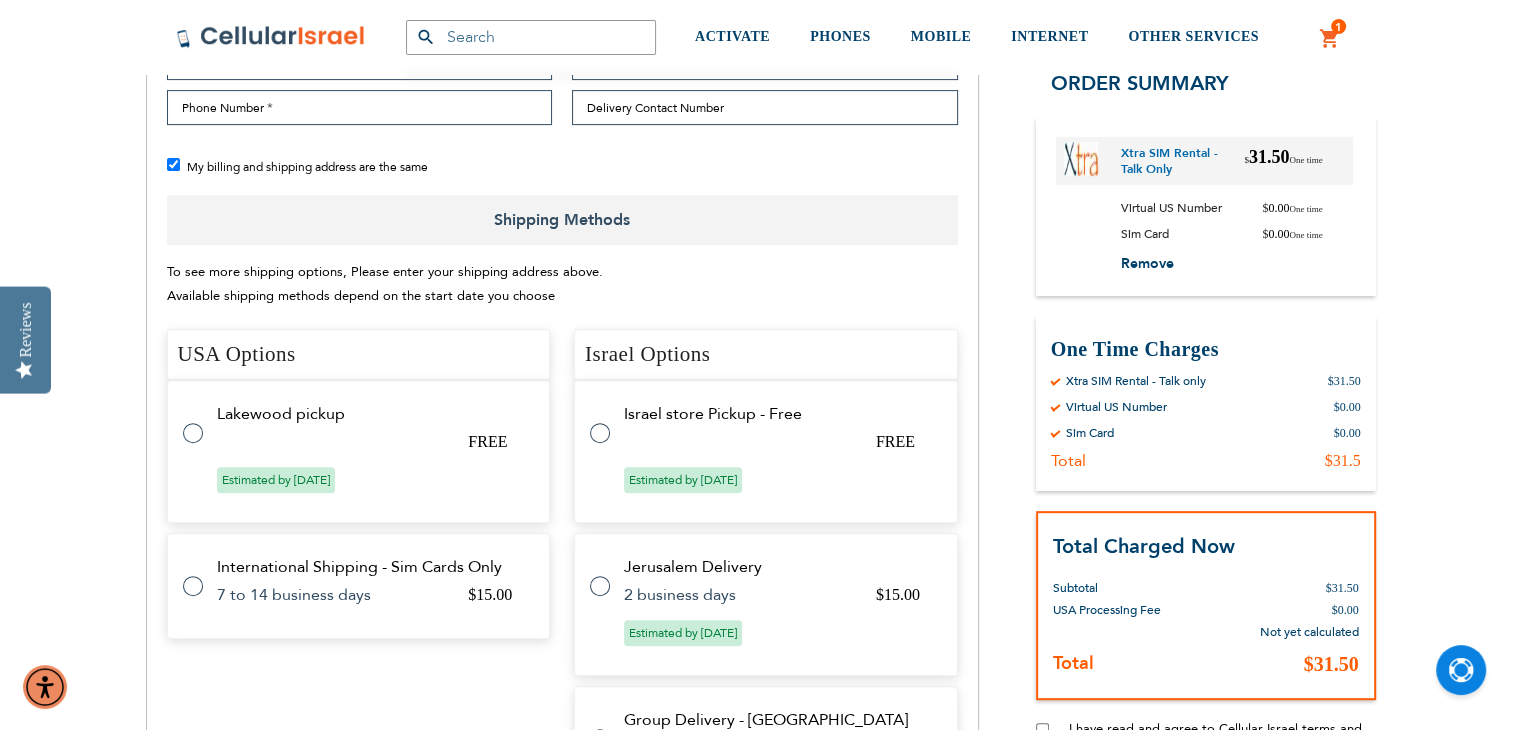 scroll, scrollTop: 703, scrollLeft: 0, axis: vertical 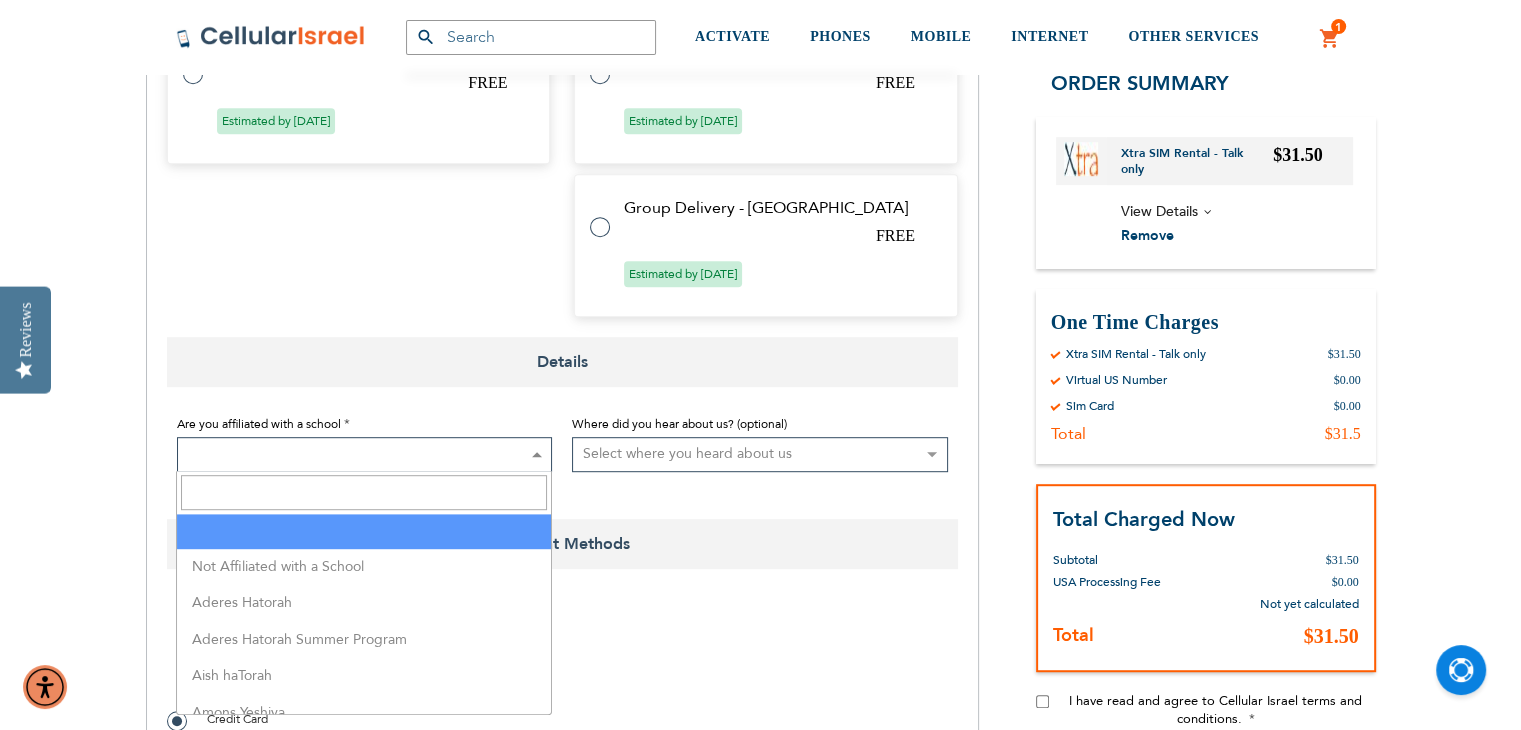 click at bounding box center [536, 454] 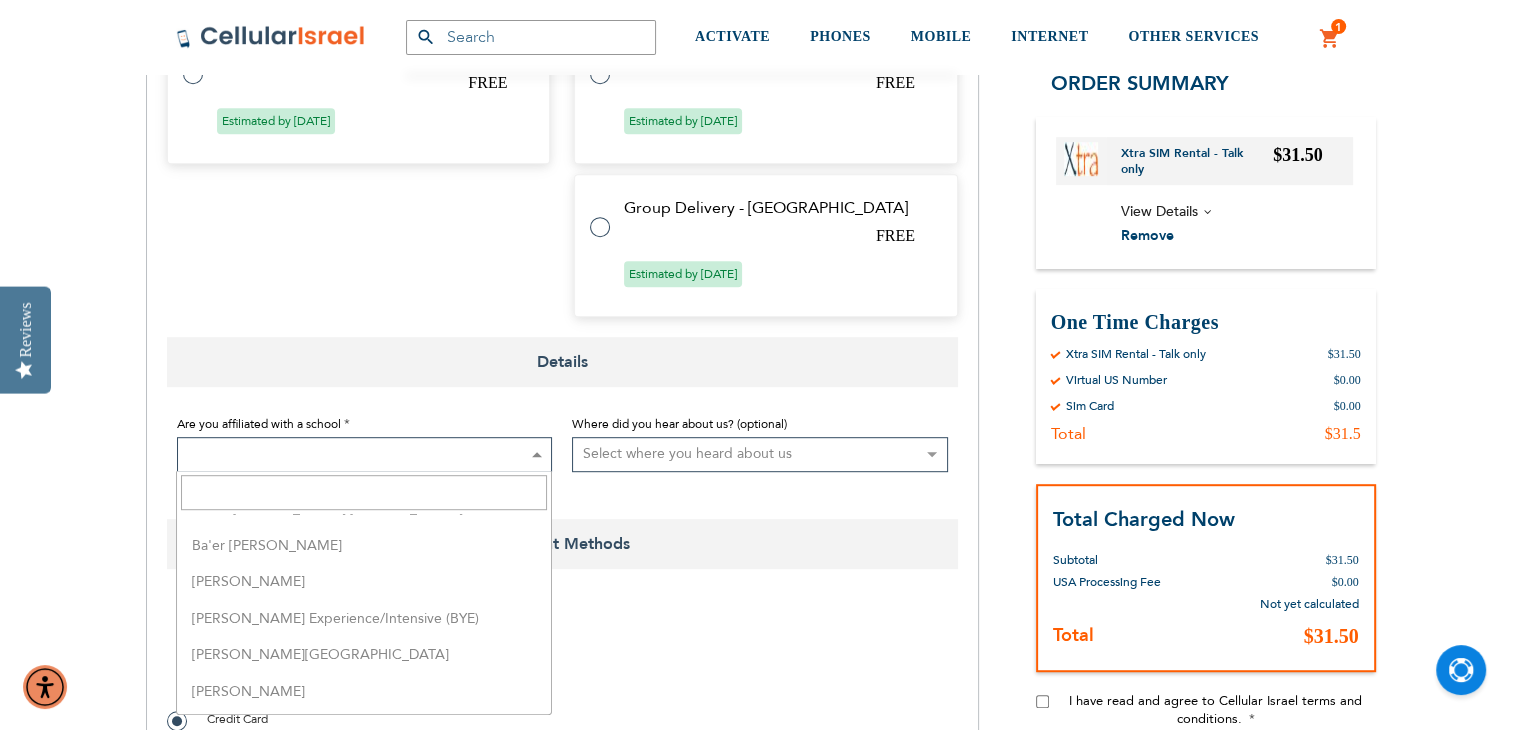 scroll, scrollTop: 506, scrollLeft: 0, axis: vertical 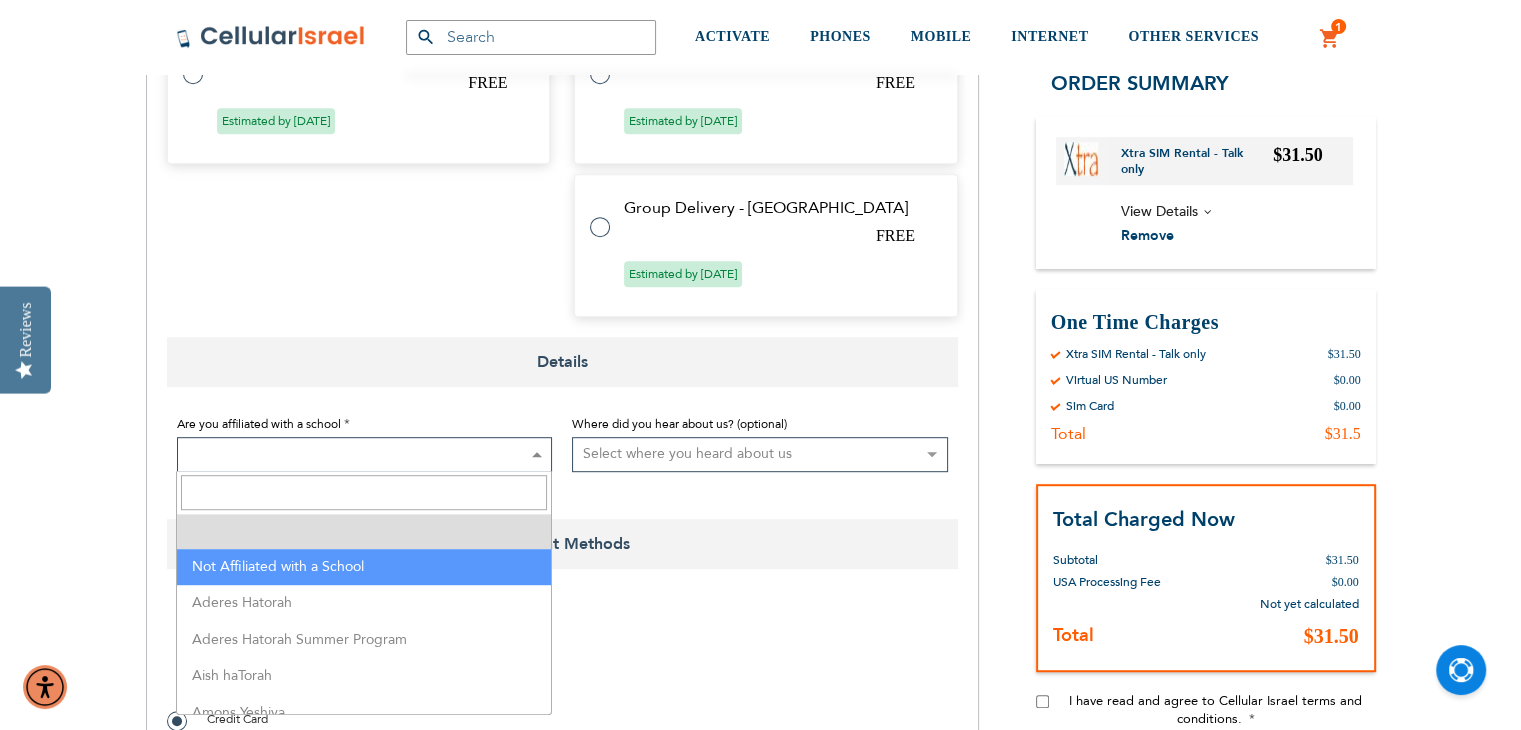select on "199" 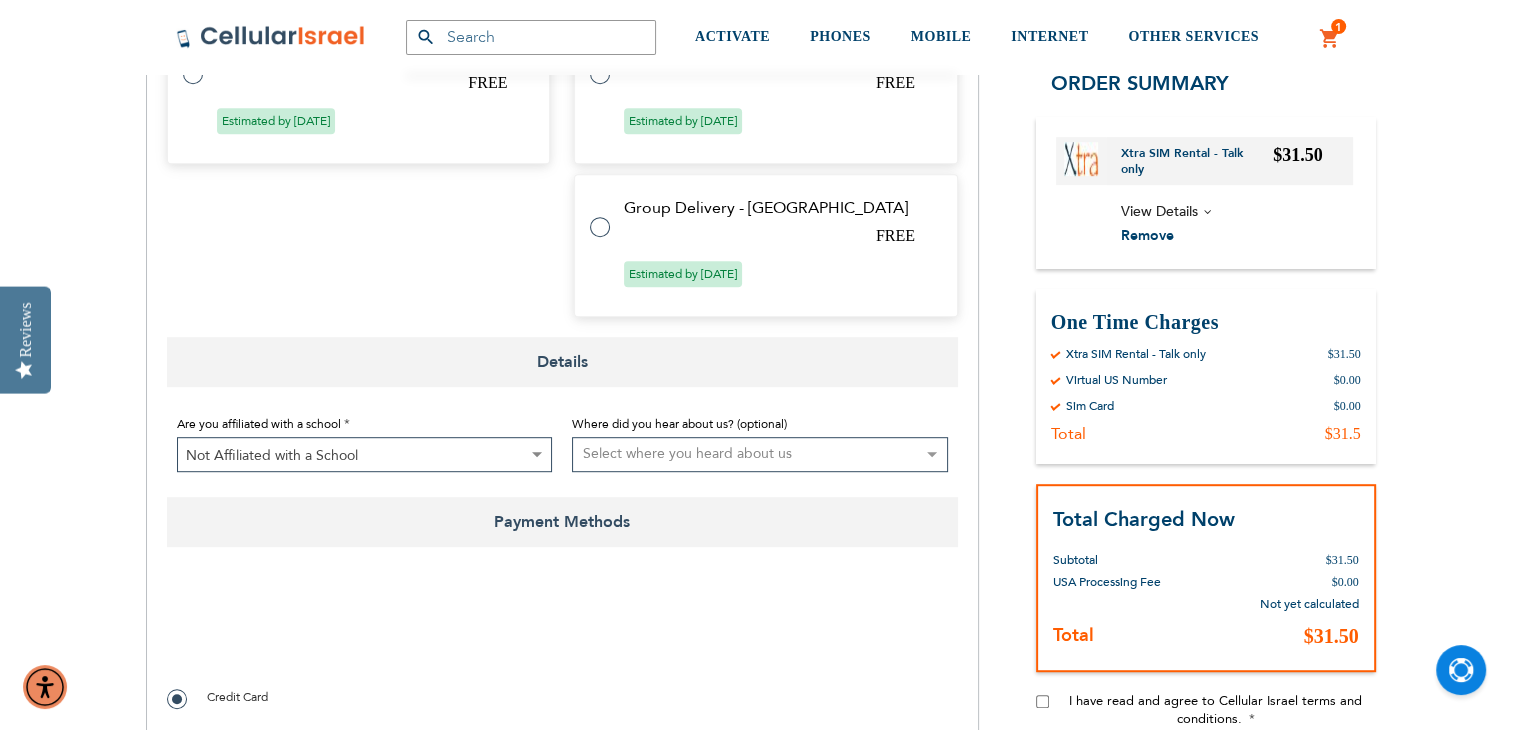 click on "Select where you heard about us Existing Customer Friend Other School/Group BP Kol Bramah Echo Torah Times Kol Haolam Kosher Trip Adviser bestfone ShukiPhone Kesher Cellular Nati Samet Planet Cell BP Graphics Newcomers Guide Kesher Cellular HCC Pen Masa Umatan Ezras Achim calendar Lakewood Directory Hamodia Online Yeshiva store Vacation Jerusalem Gedalya Berlin Best Sim Nati Jewish Pocket Guide Jewish Business Directory Whats Doing in Waterbury Mrs. Libby Cohen Best Sim Online Search Lebovitz Gilbert Chaim Perlow Shimmy Birnhack Nefesh Bnefesh" at bounding box center [760, 454] 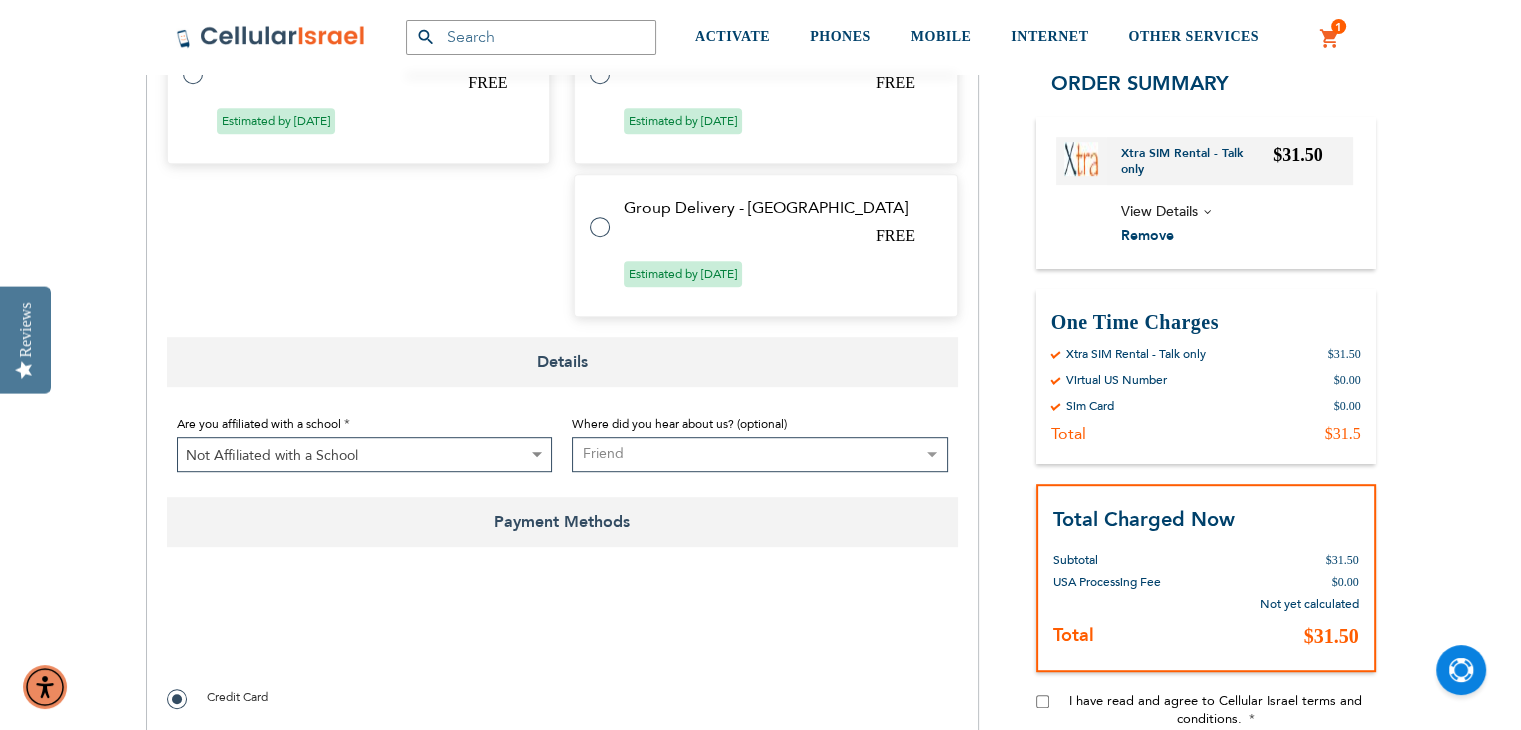 click on "Select where you heard about us Existing Customer Friend Other School/Group BP Kol Bramah Echo Torah Times Kol Haolam Kosher Trip Adviser bestfone ShukiPhone Kesher Cellular Nati Samet Planet Cell BP Graphics Newcomers Guide Kesher Cellular HCC Pen Masa Umatan Ezras Achim calendar Lakewood Directory Hamodia Online Yeshiva store Vacation Jerusalem Gedalya Berlin Best Sim Nati Jewish Pocket Guide Jewish Business Directory Whats Doing in Waterbury Mrs. Libby Cohen Best Sim Online Search Lebovitz Gilbert Chaim Perlow Shimmy Birnhack Nefesh Bnefesh" at bounding box center [760, 454] 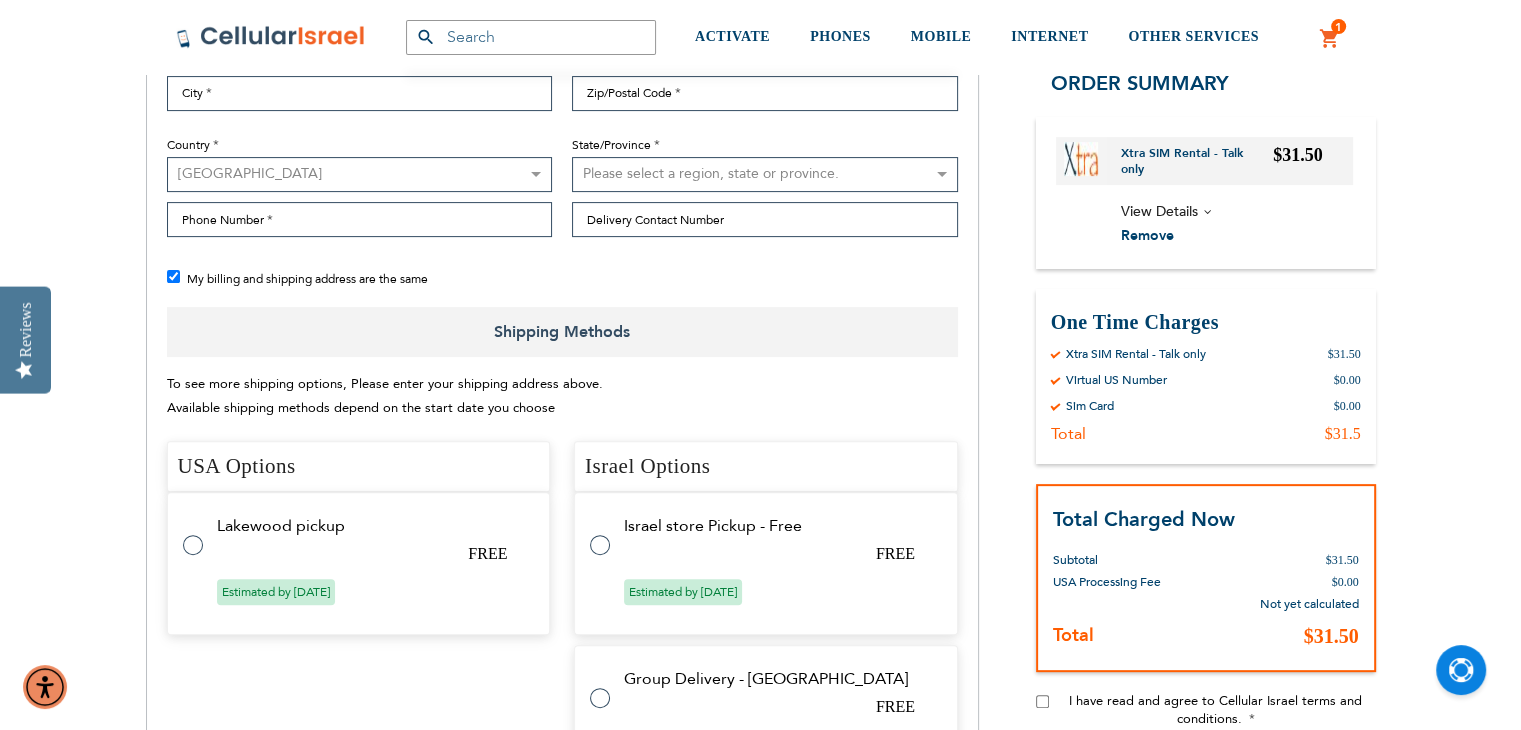 scroll, scrollTop: 539, scrollLeft: 0, axis: vertical 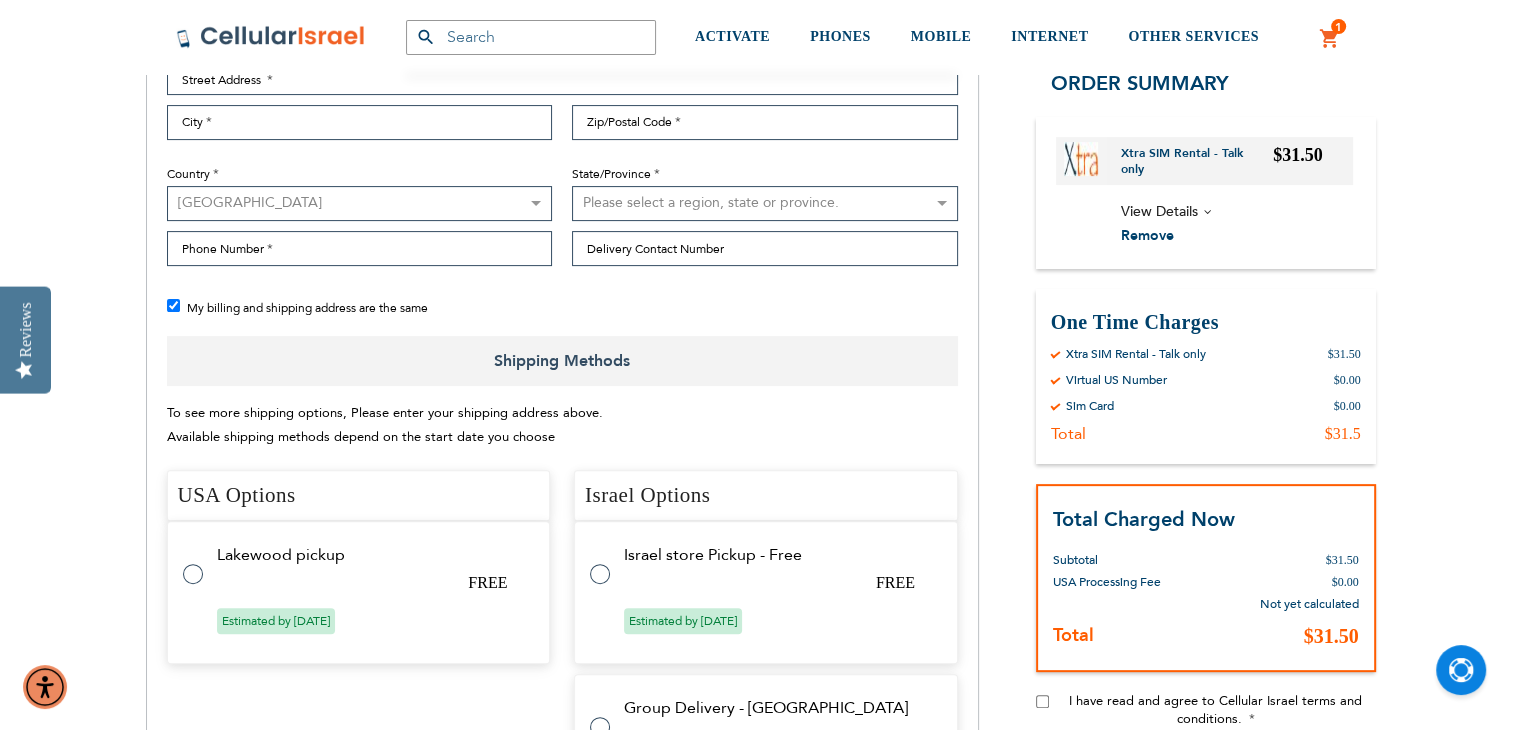 click at bounding box center [203, 562] 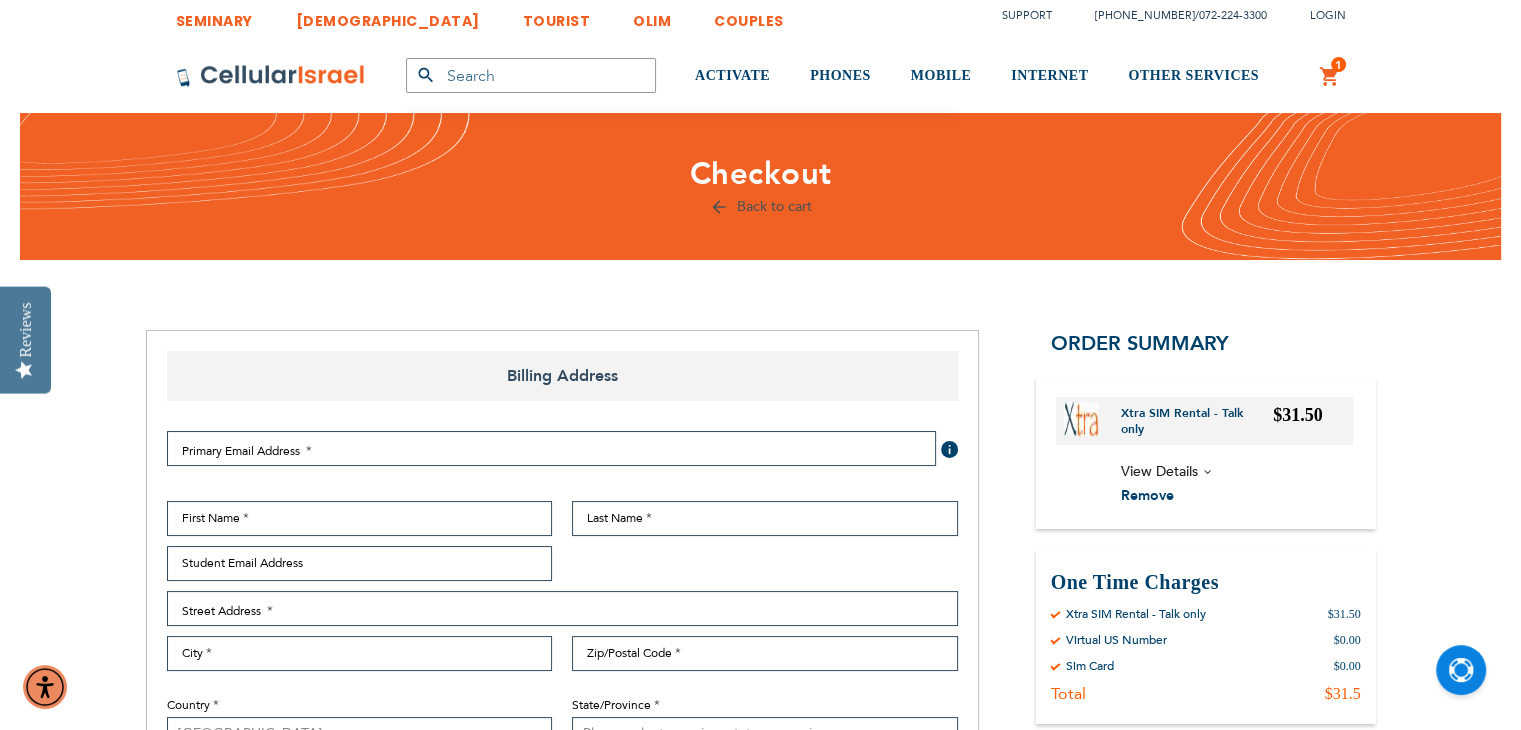 scroll, scrollTop: 0, scrollLeft: 0, axis: both 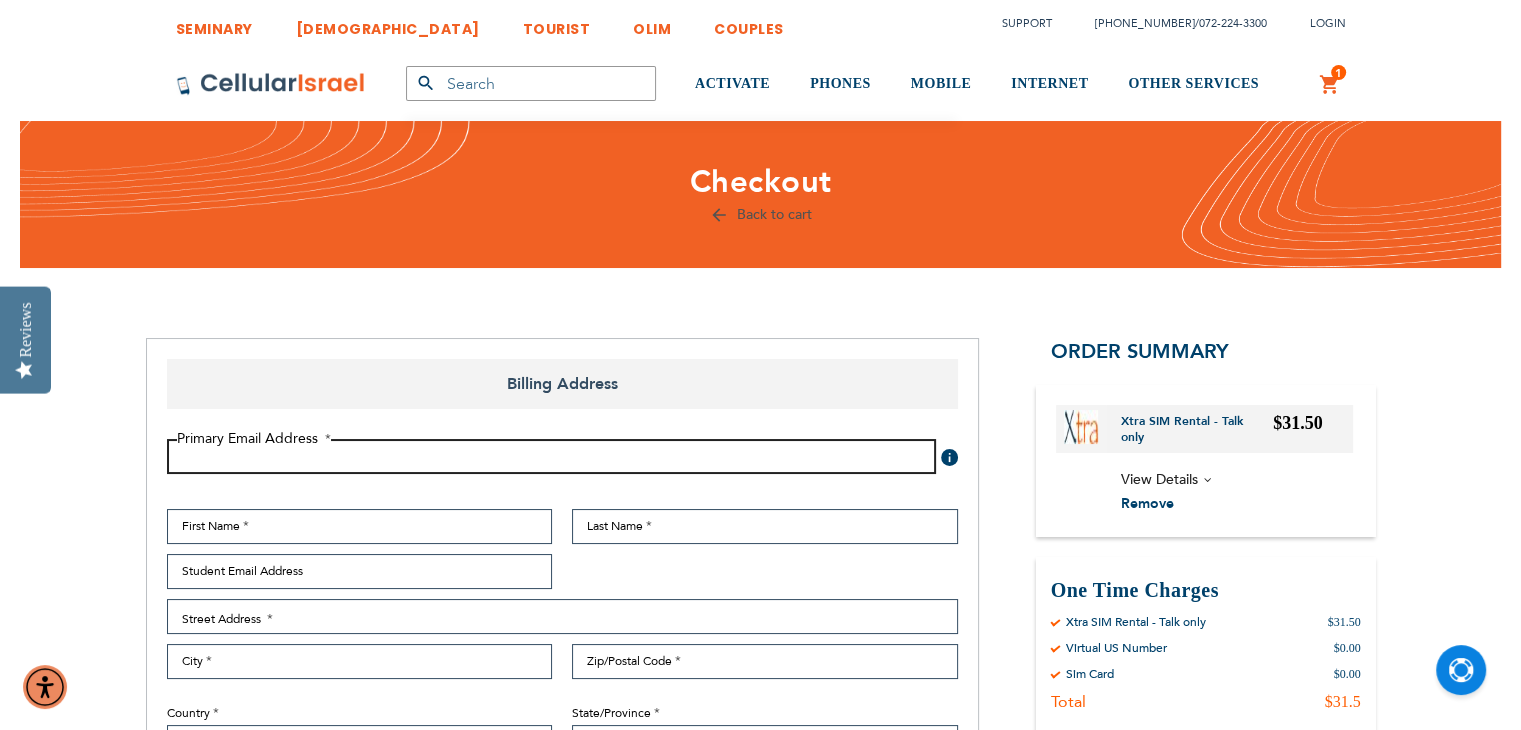 click on "Email Address" at bounding box center (551, 456) 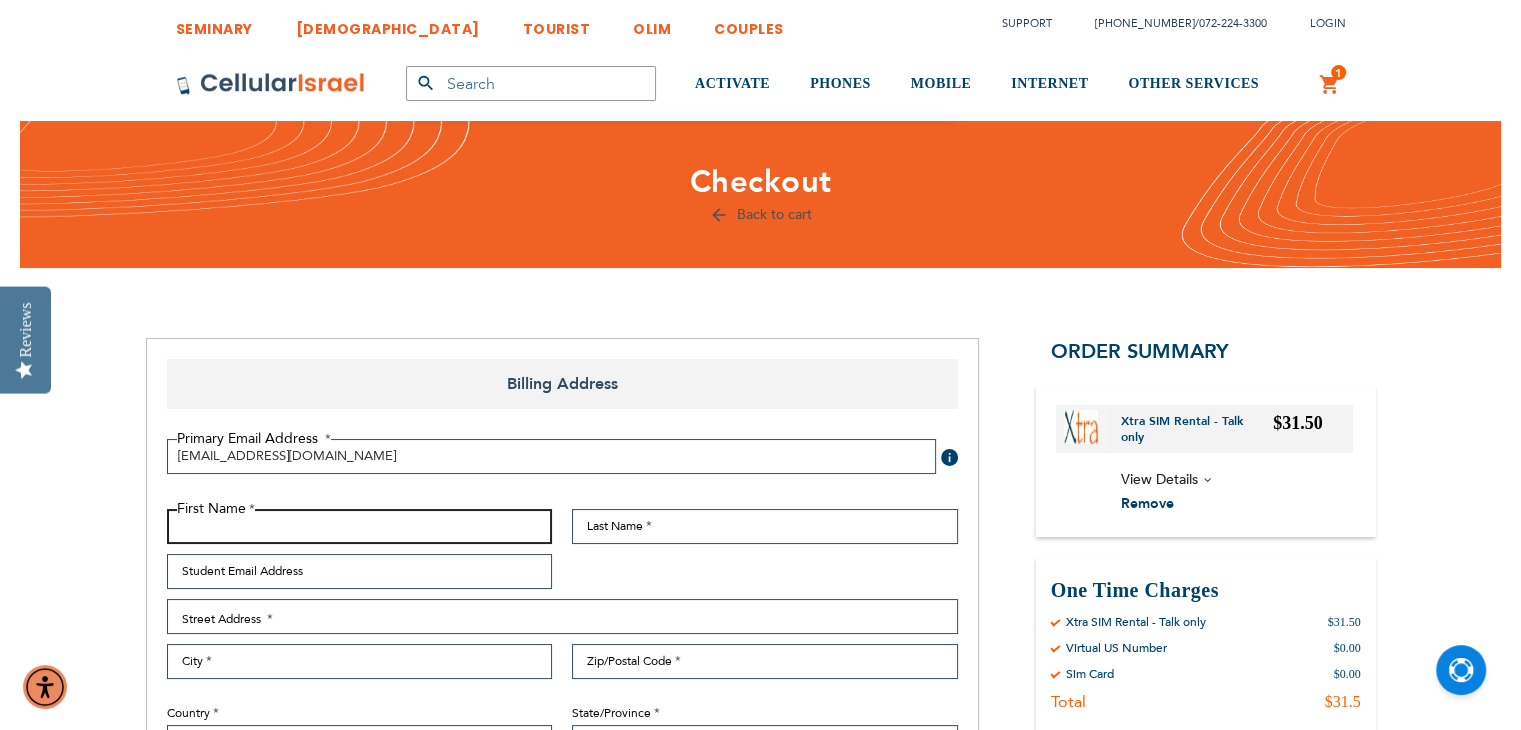 click on "First Name" at bounding box center [360, 526] 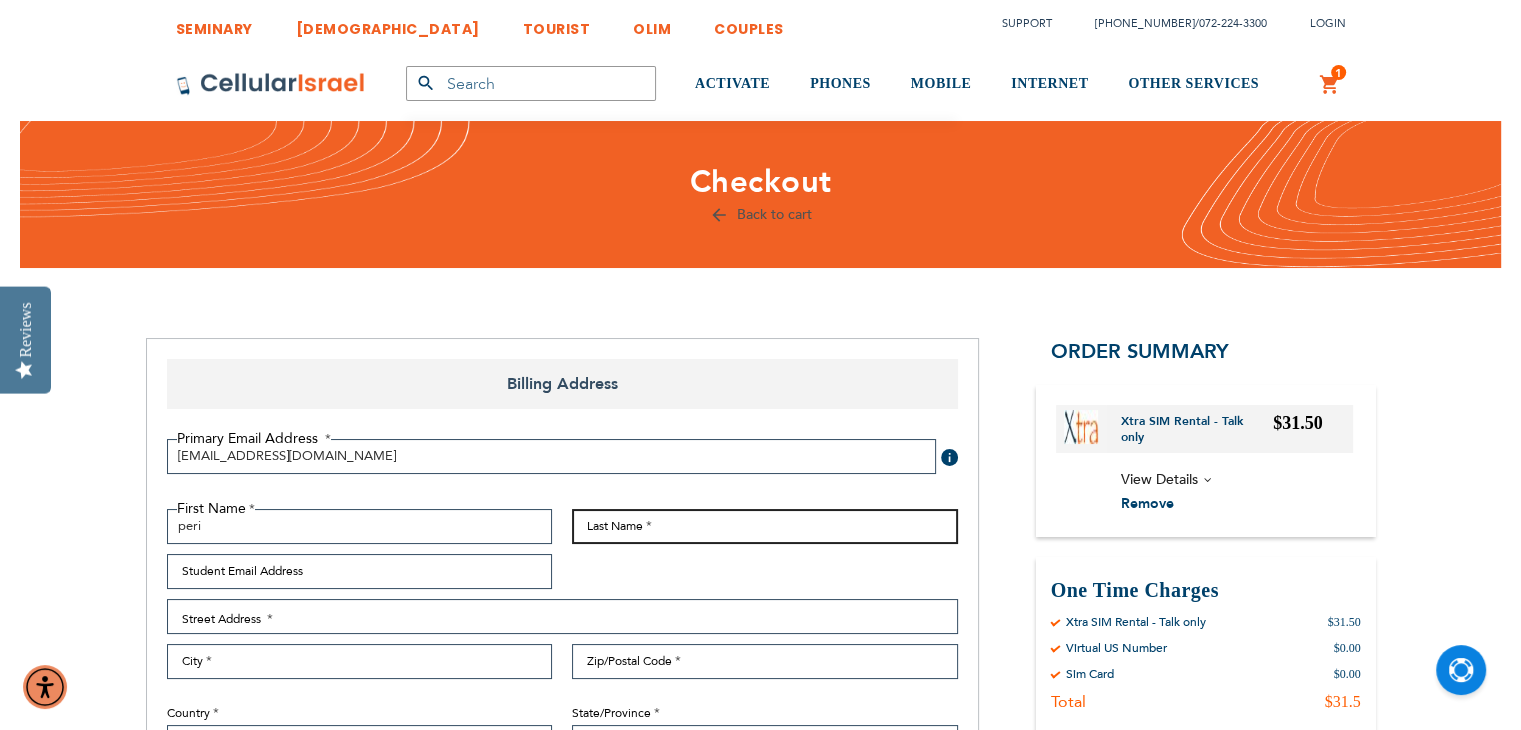 type on "Londinski" 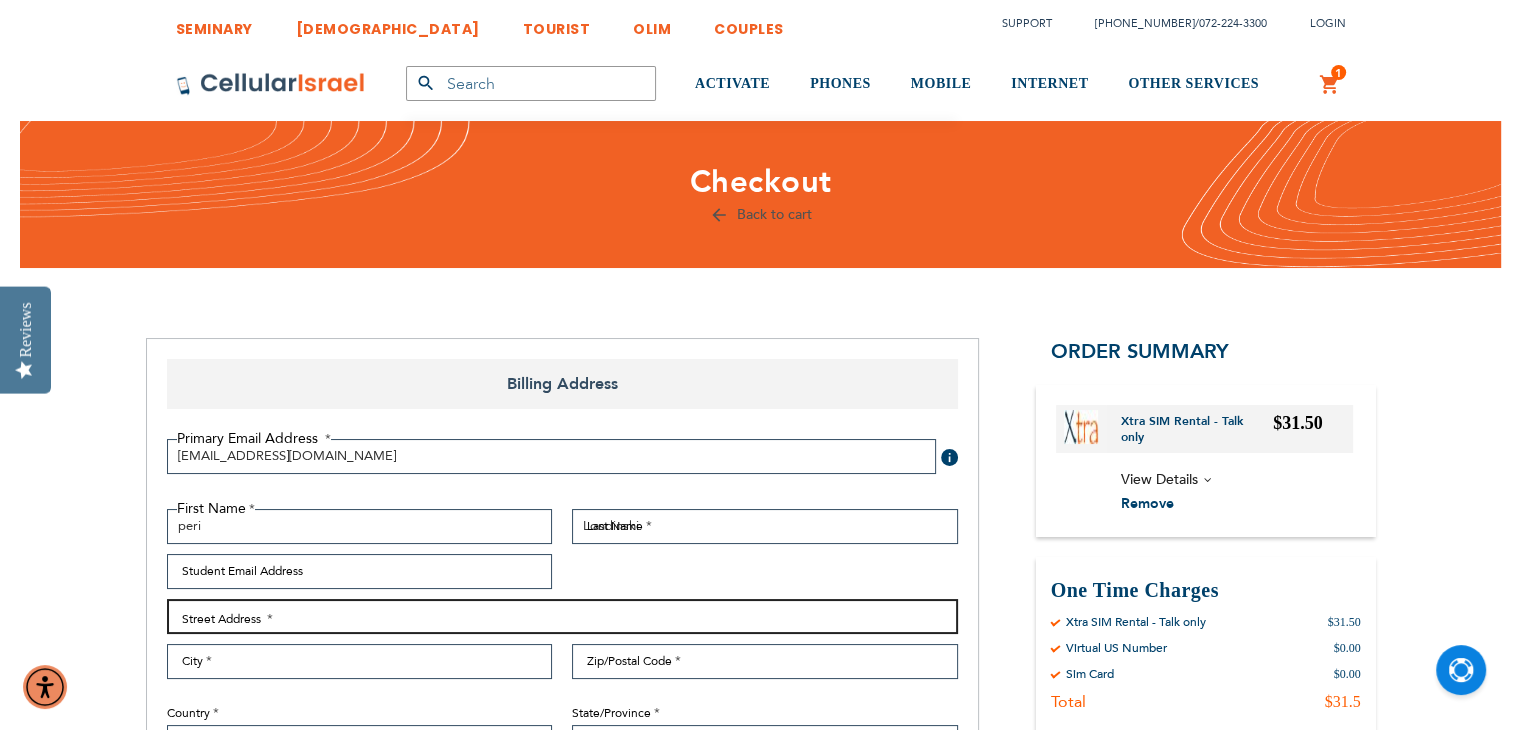 type on "14 Finchley Boulevard" 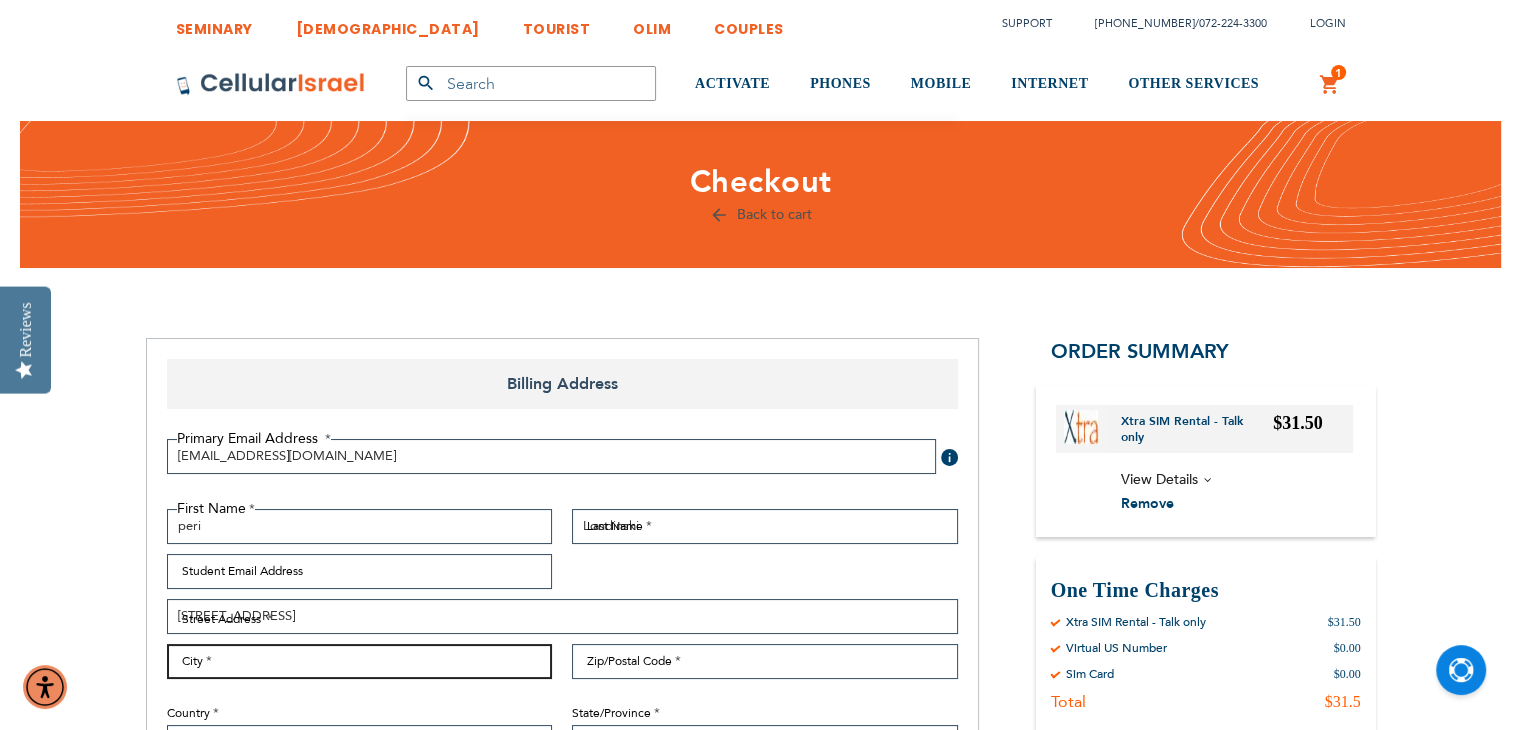 type on "Lakewood" 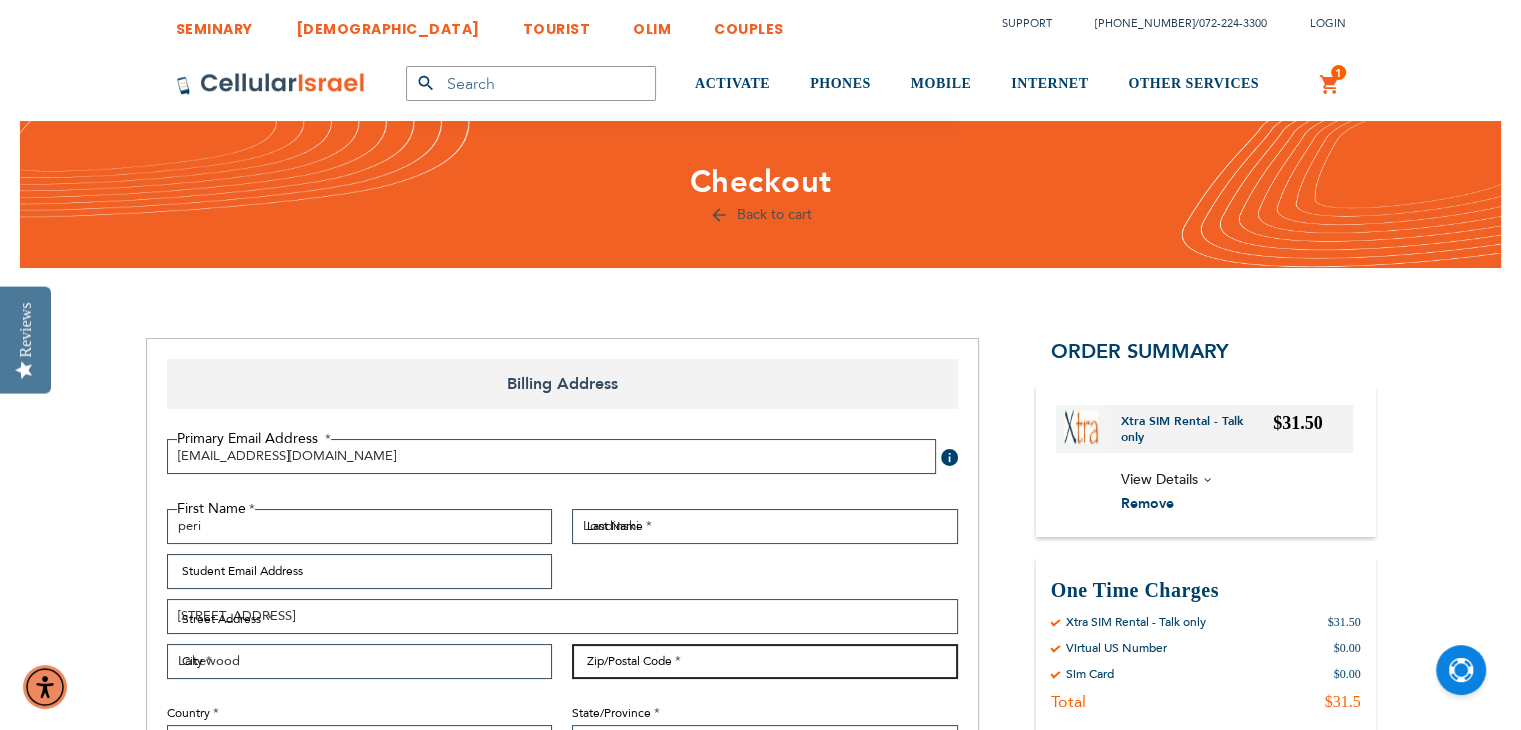 type on "08701" 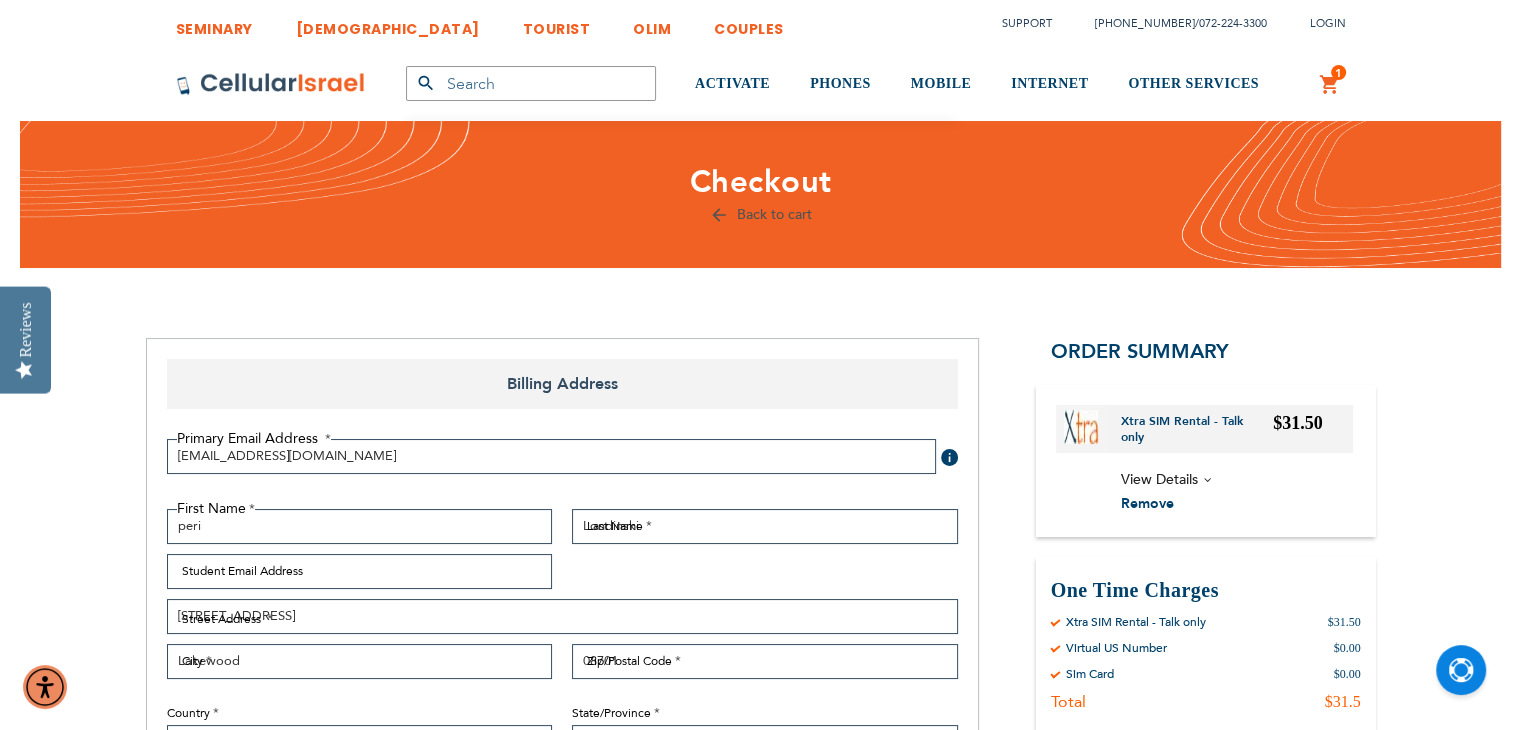 select on "41" 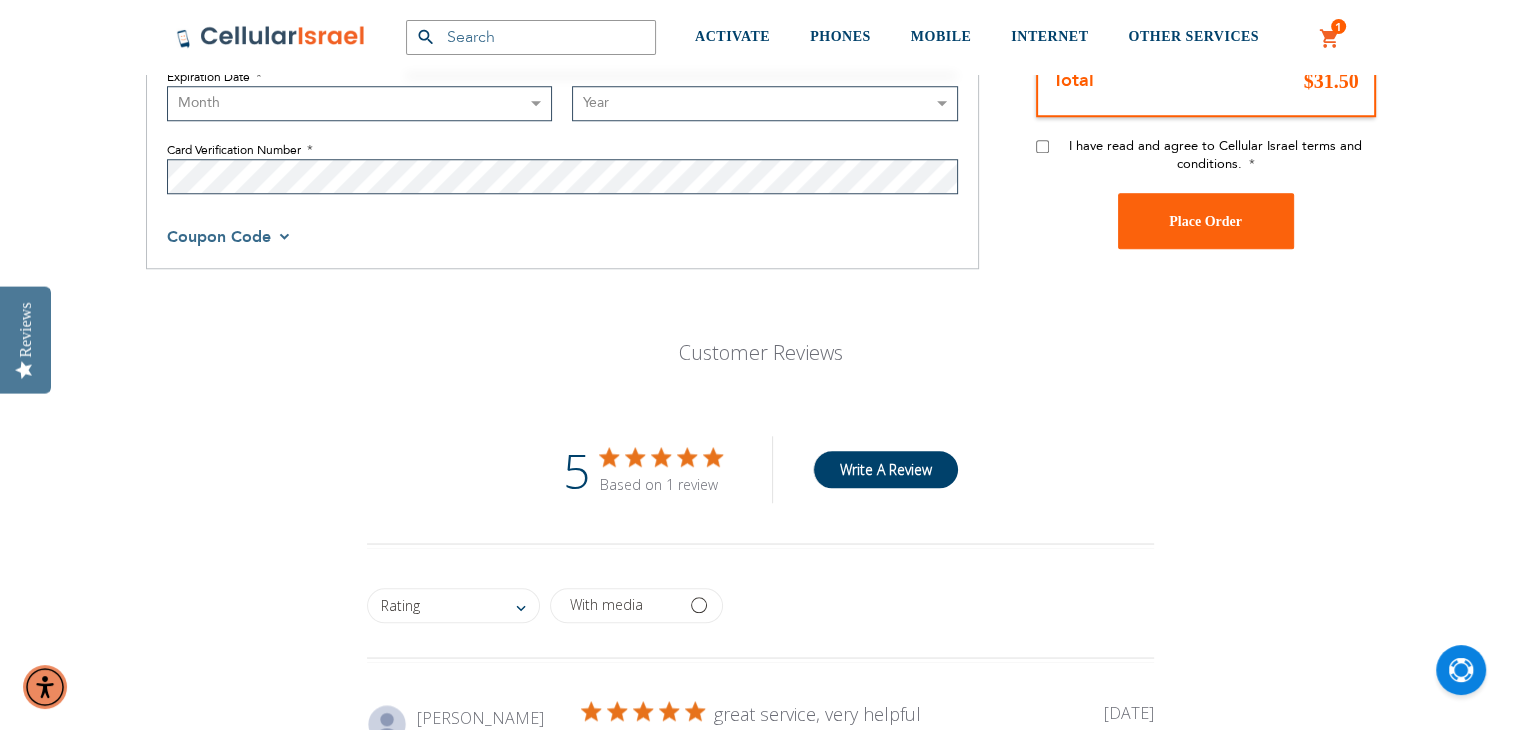 scroll, scrollTop: 1654, scrollLeft: 0, axis: vertical 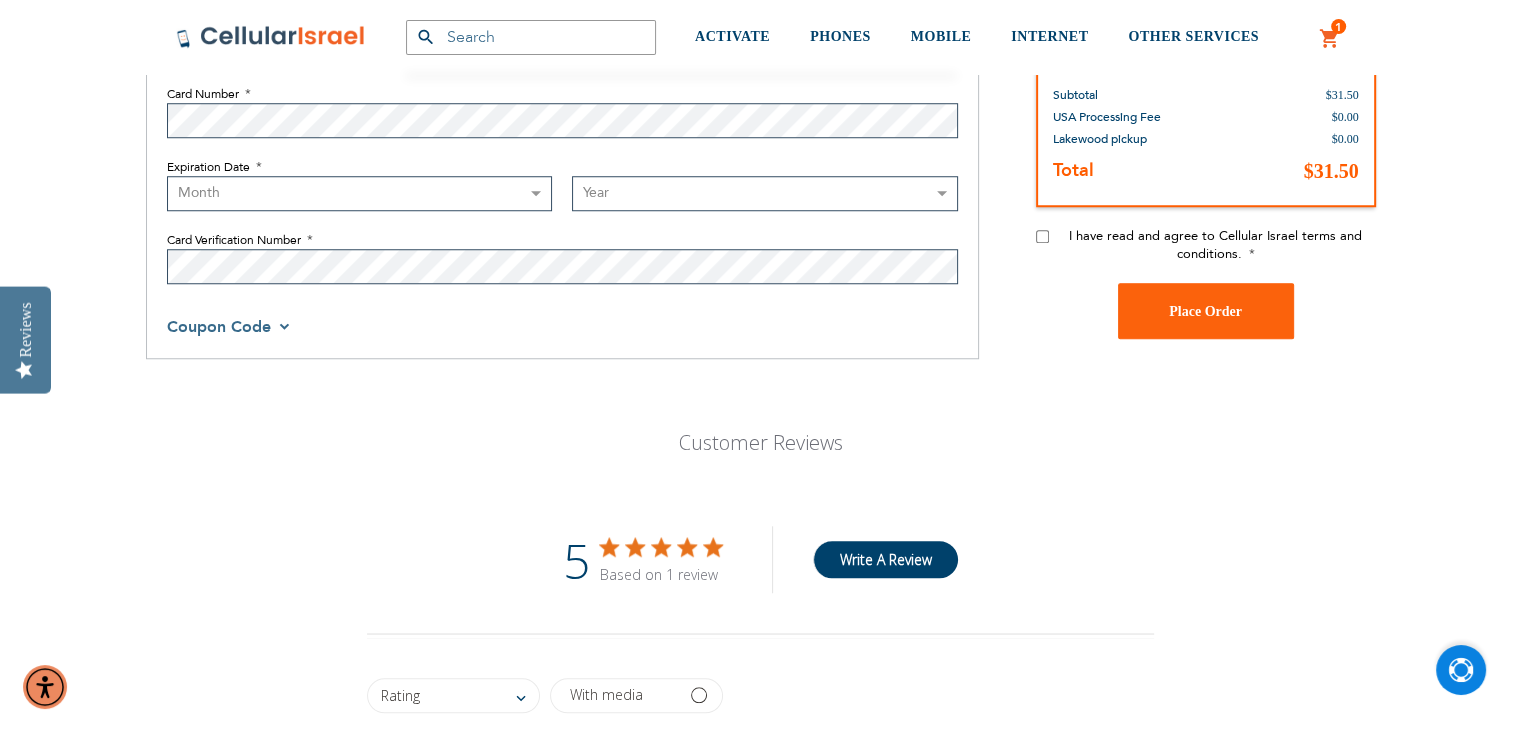 click at bounding box center (1461, 670) 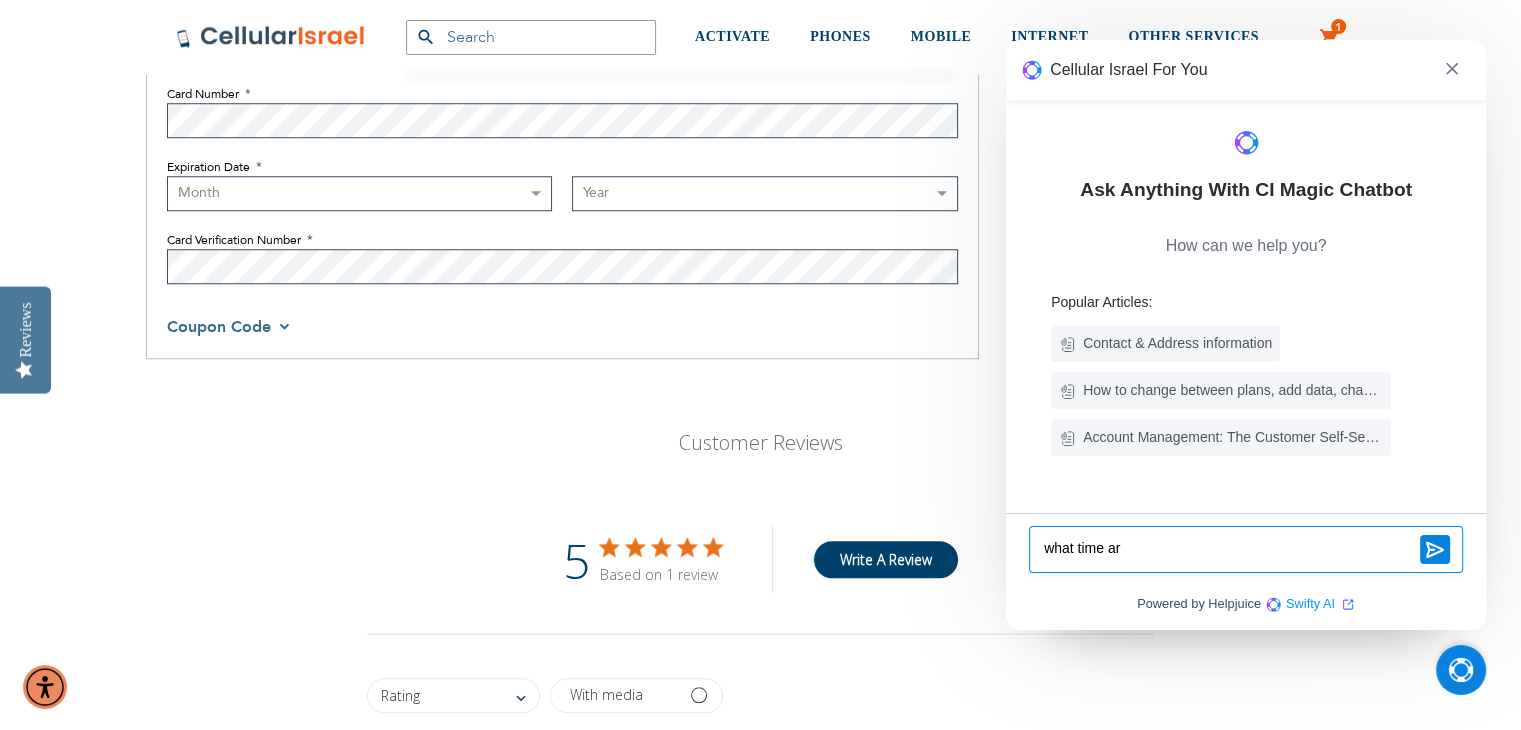 type on "what time are" 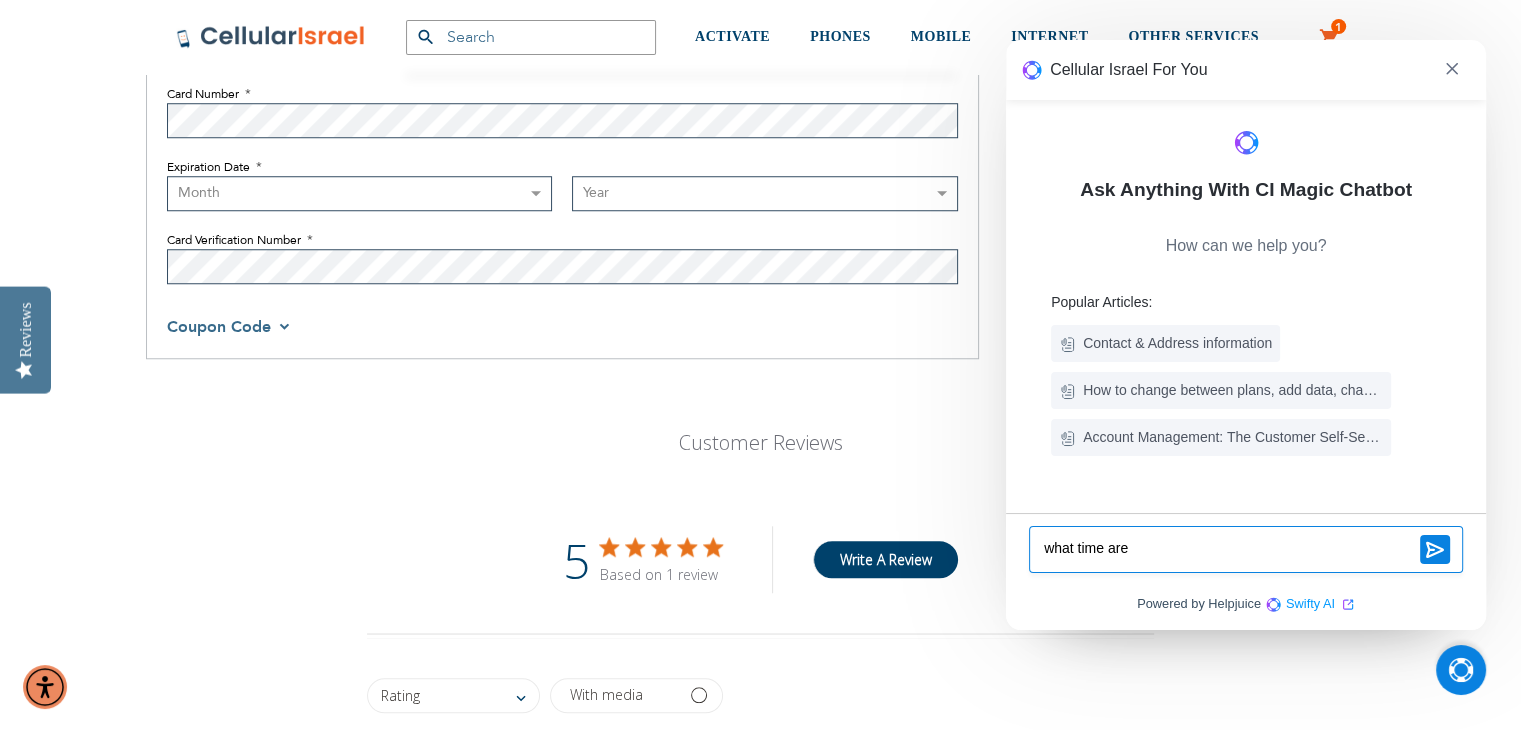 checkbox on "false" 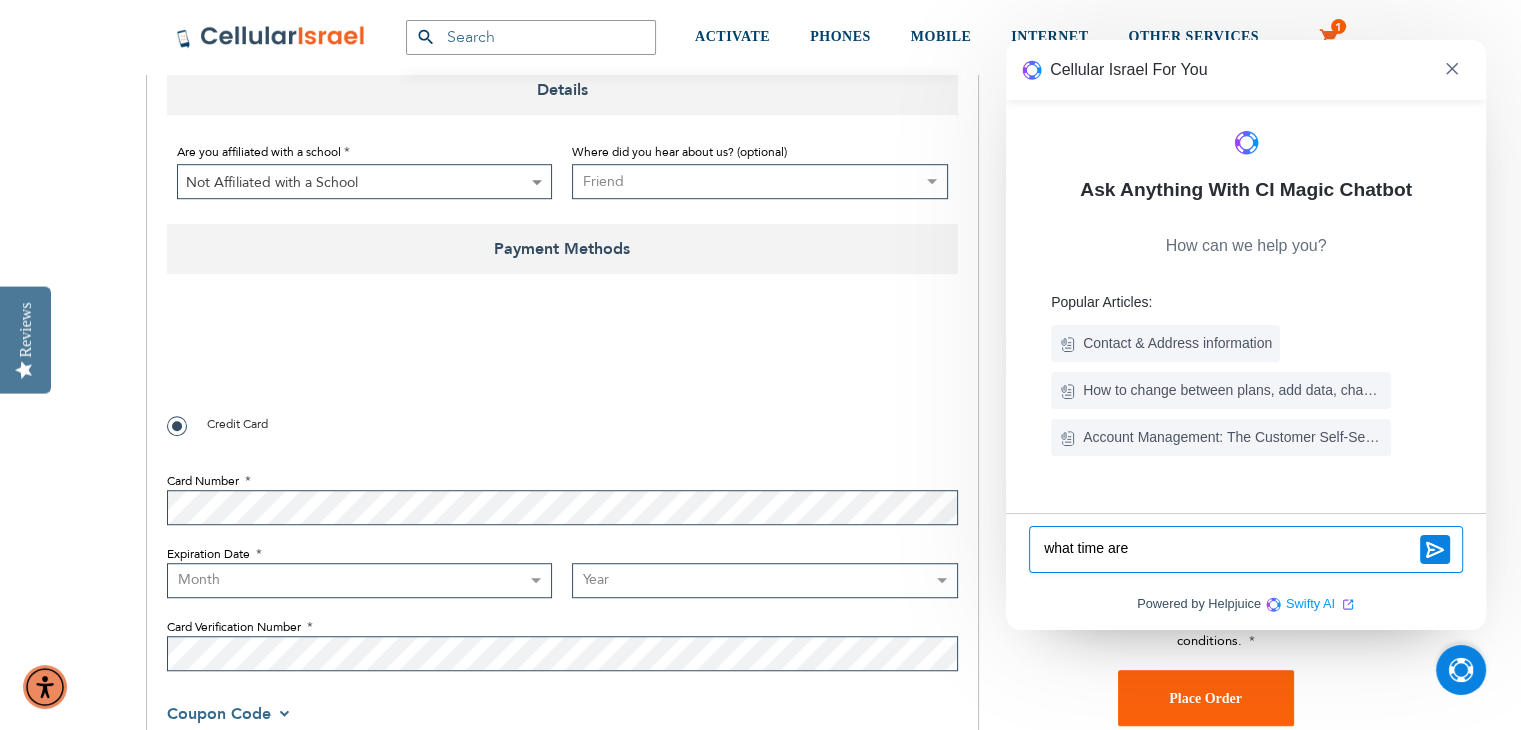 checkbox on "true" 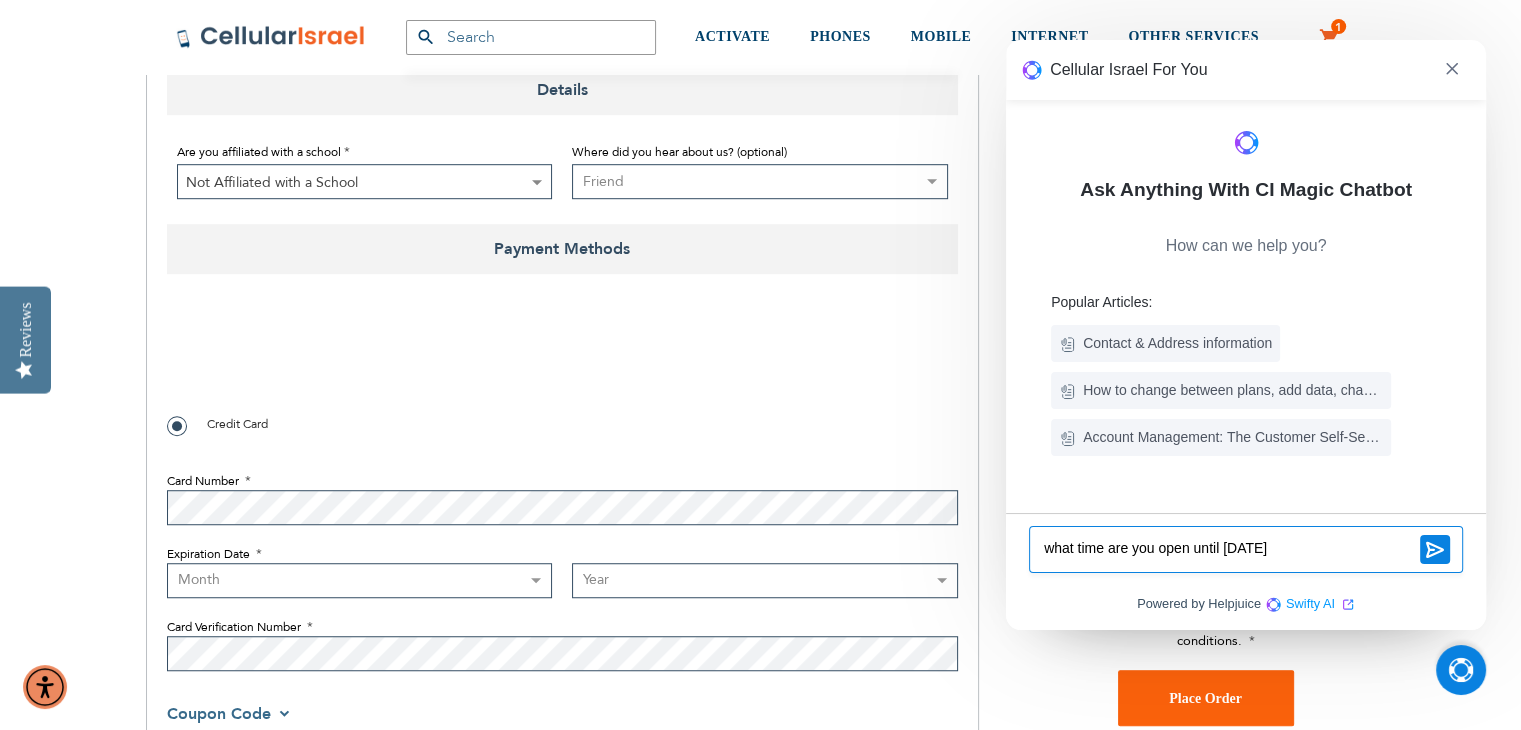 type on "what time are you open until today?" 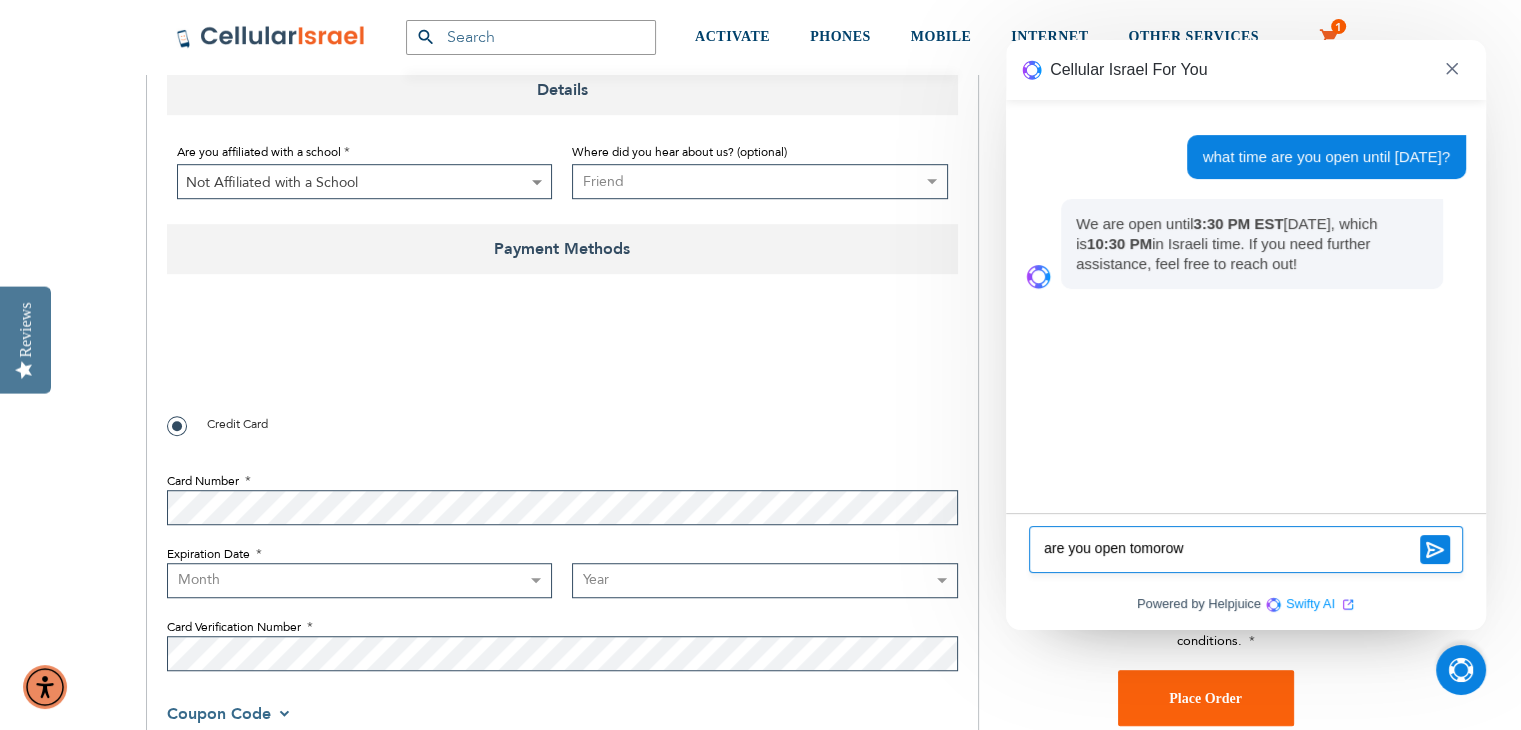 type on "are you open tomorow?" 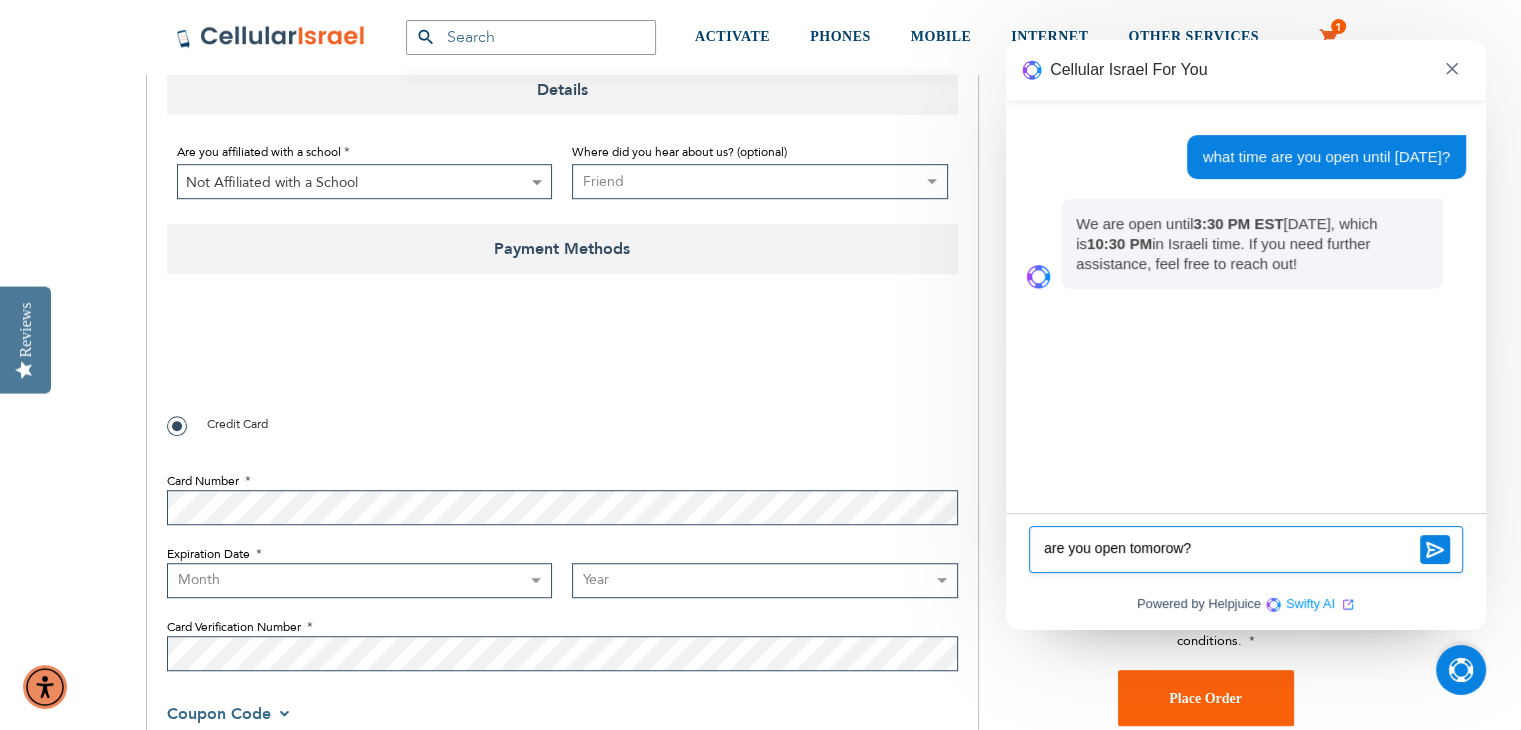 type 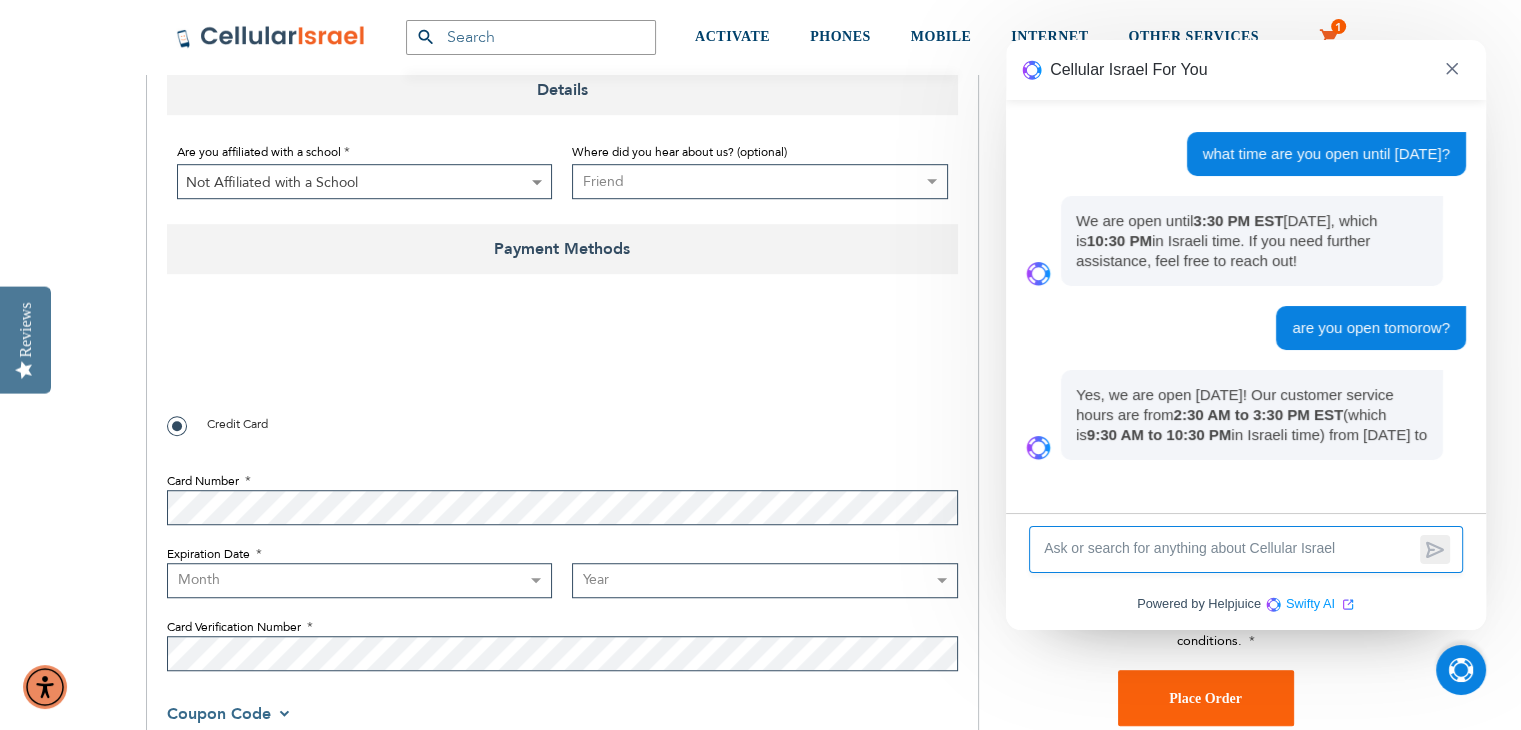 scroll, scrollTop: 59, scrollLeft: 0, axis: vertical 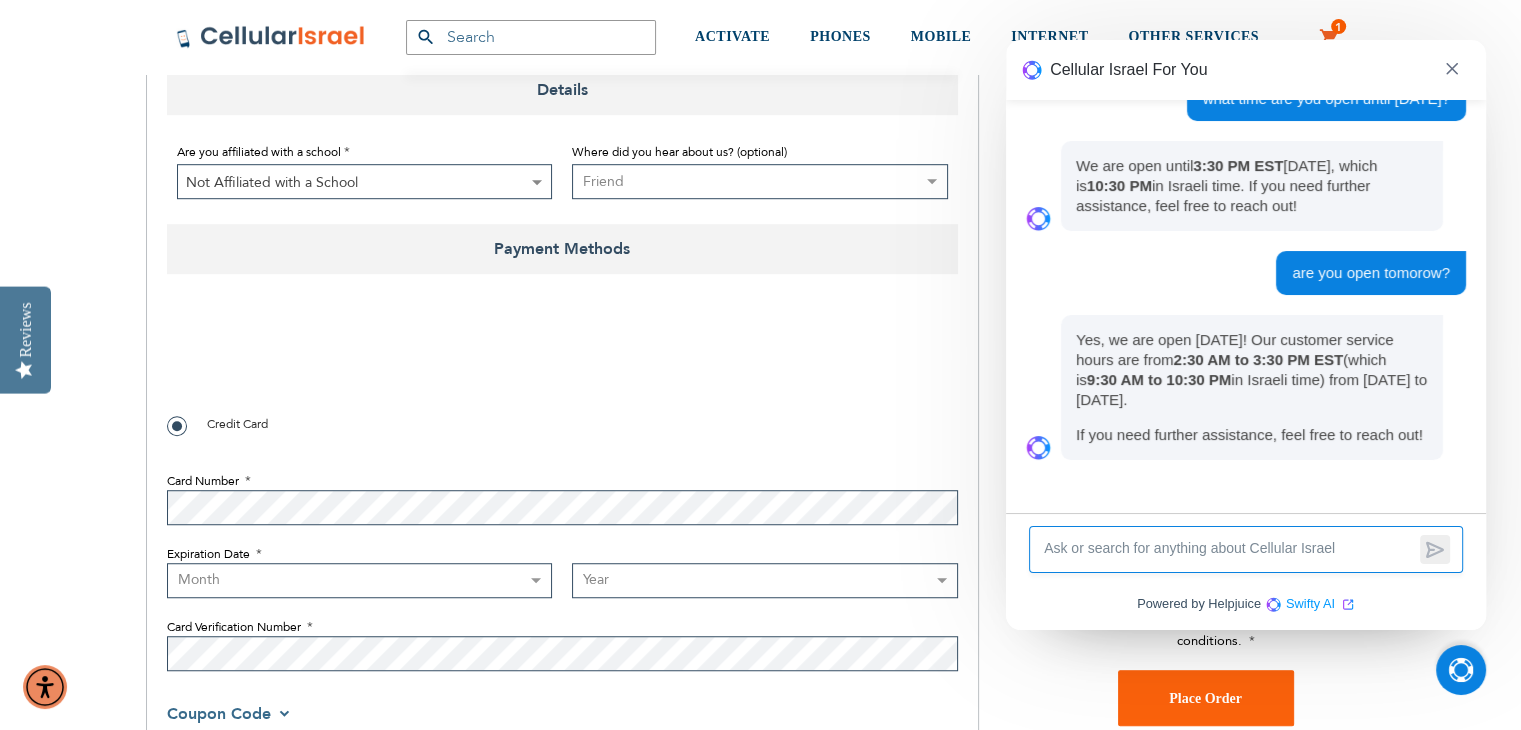 checkbox on "false" 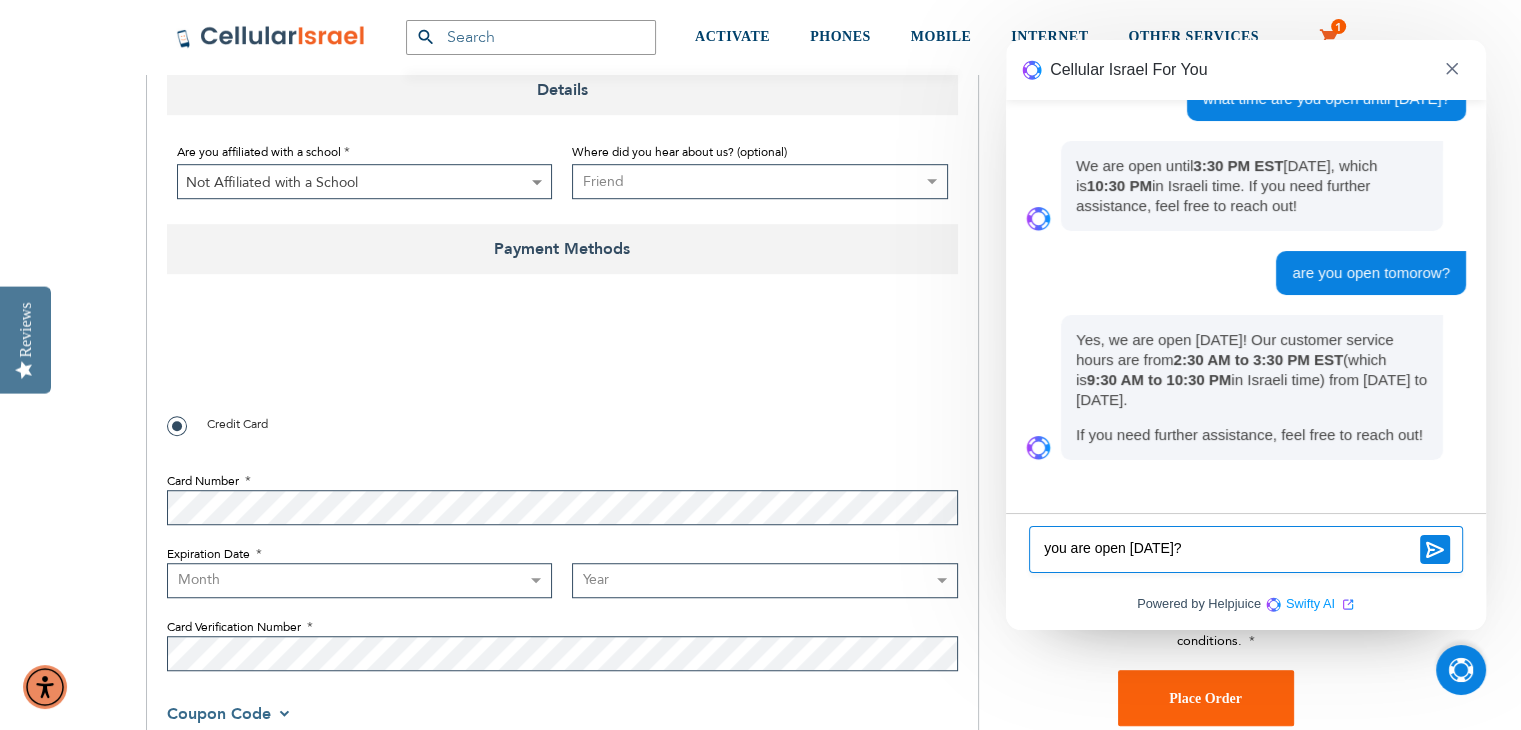type on "you are open on friday?" 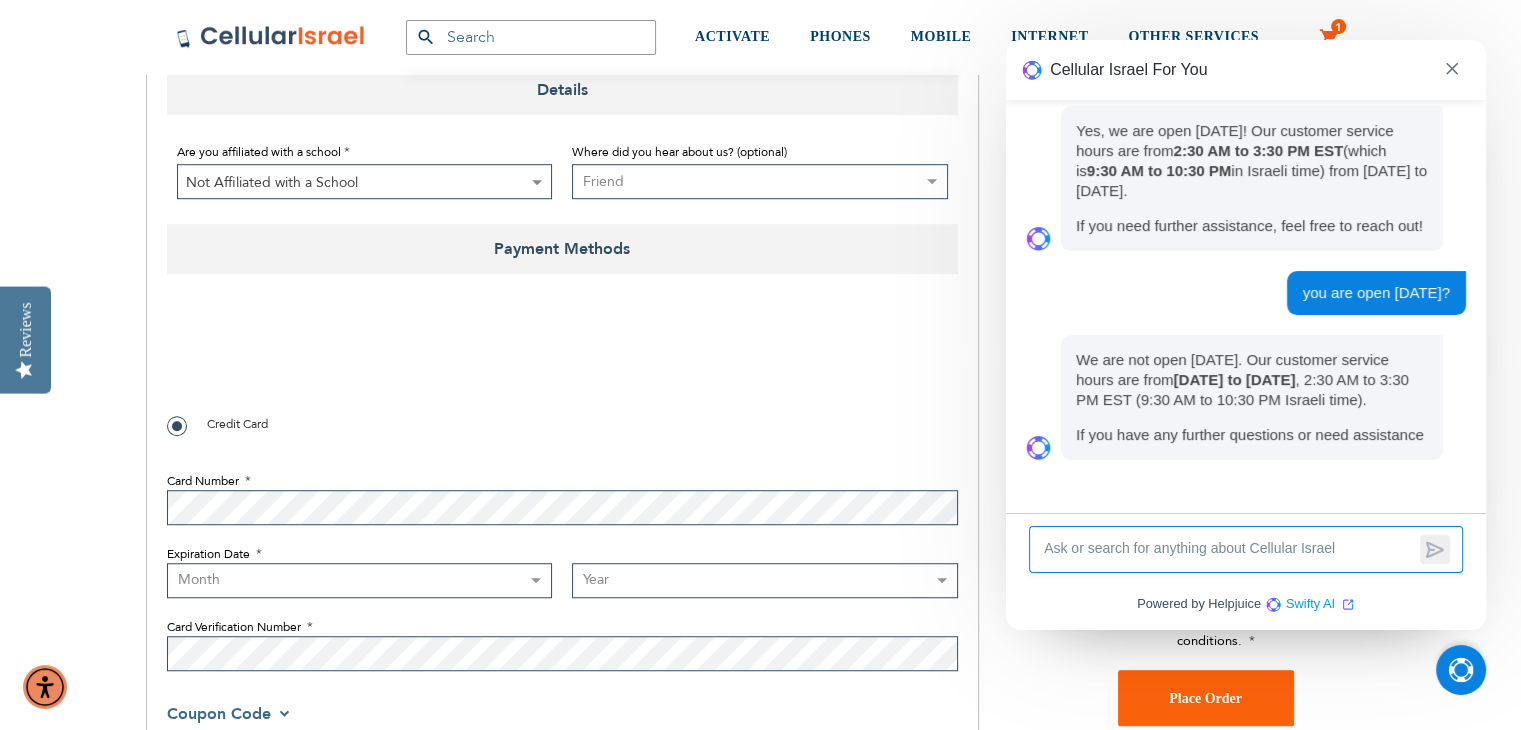scroll, scrollTop: 288, scrollLeft: 0, axis: vertical 